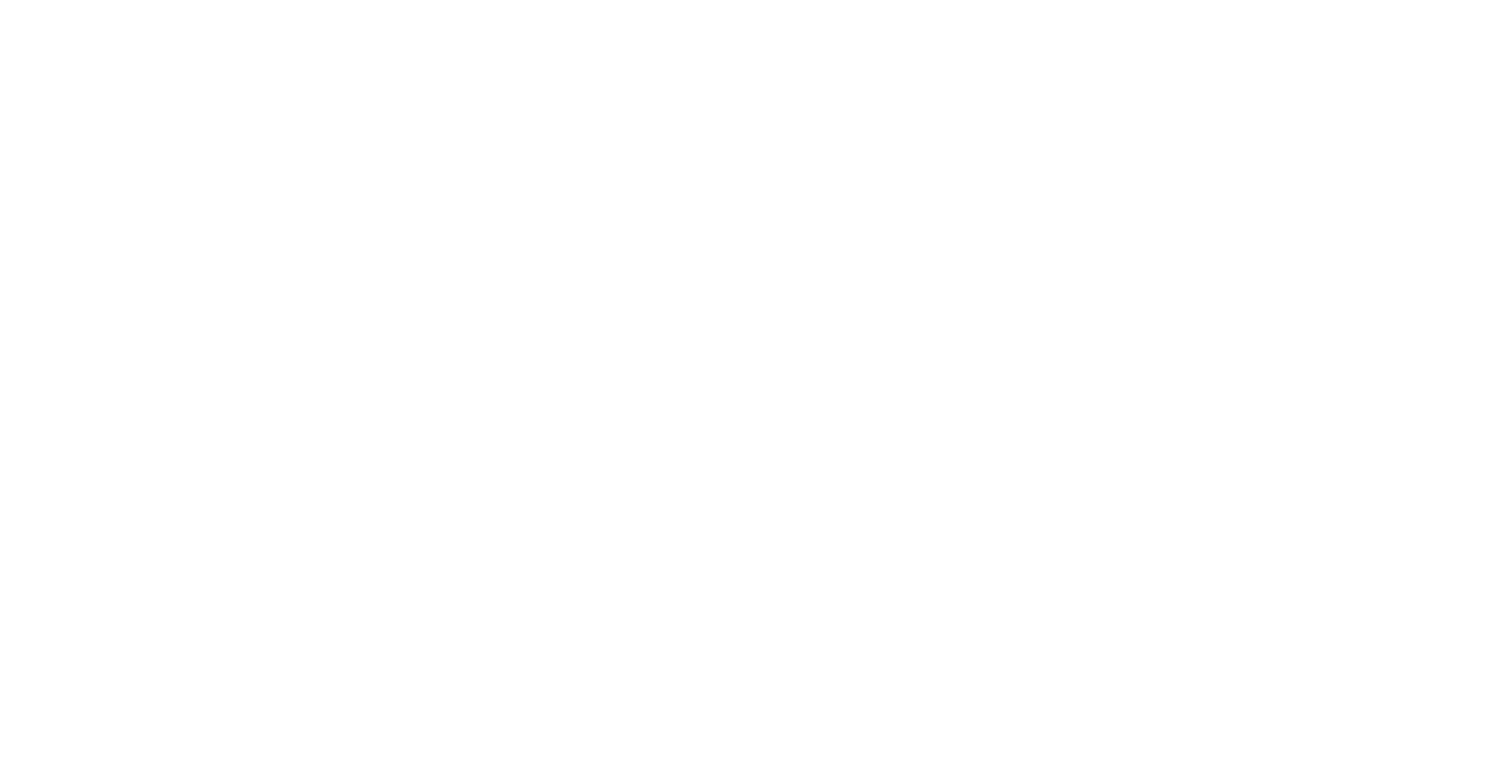 scroll, scrollTop: 0, scrollLeft: 0, axis: both 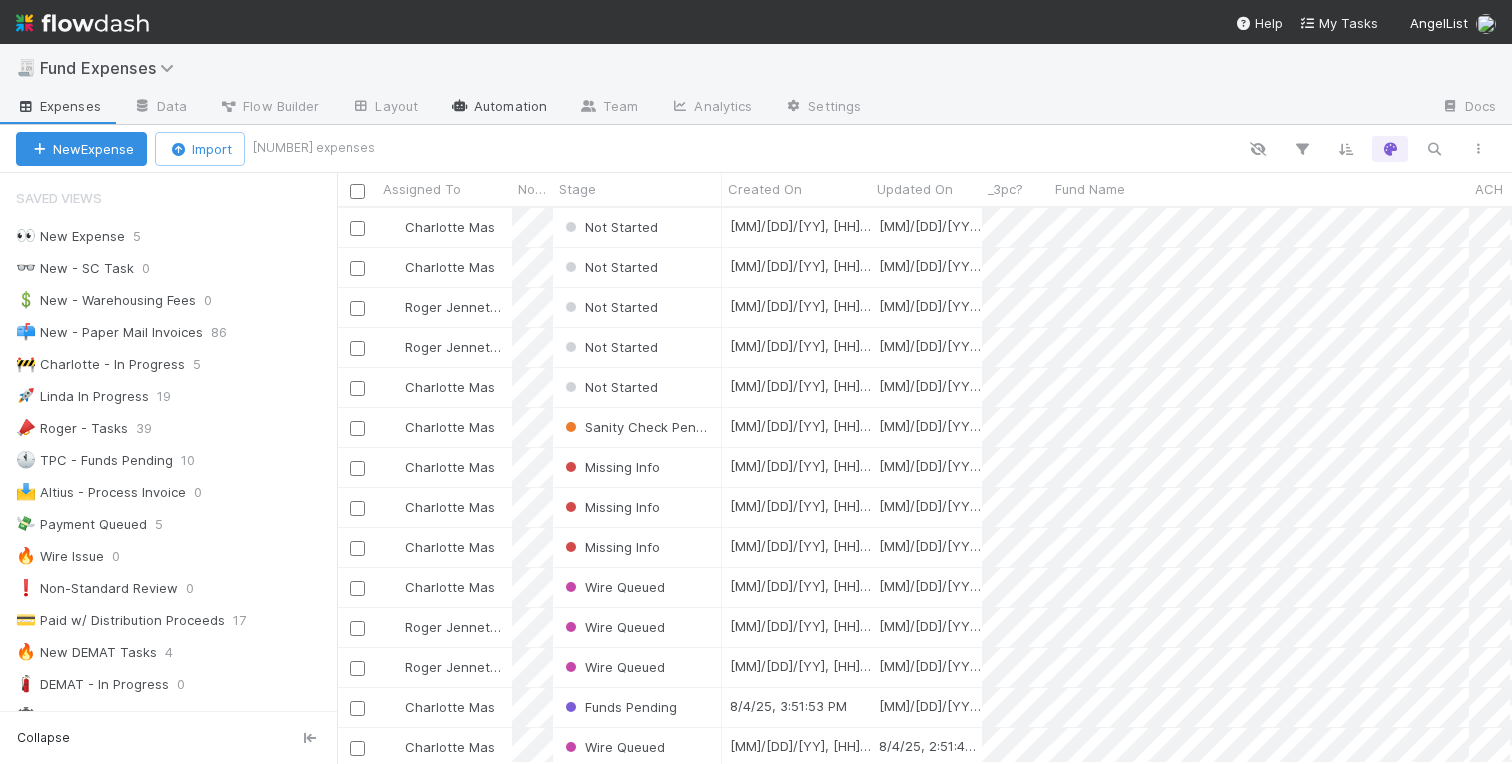 click on "Automation" at bounding box center [498, 108] 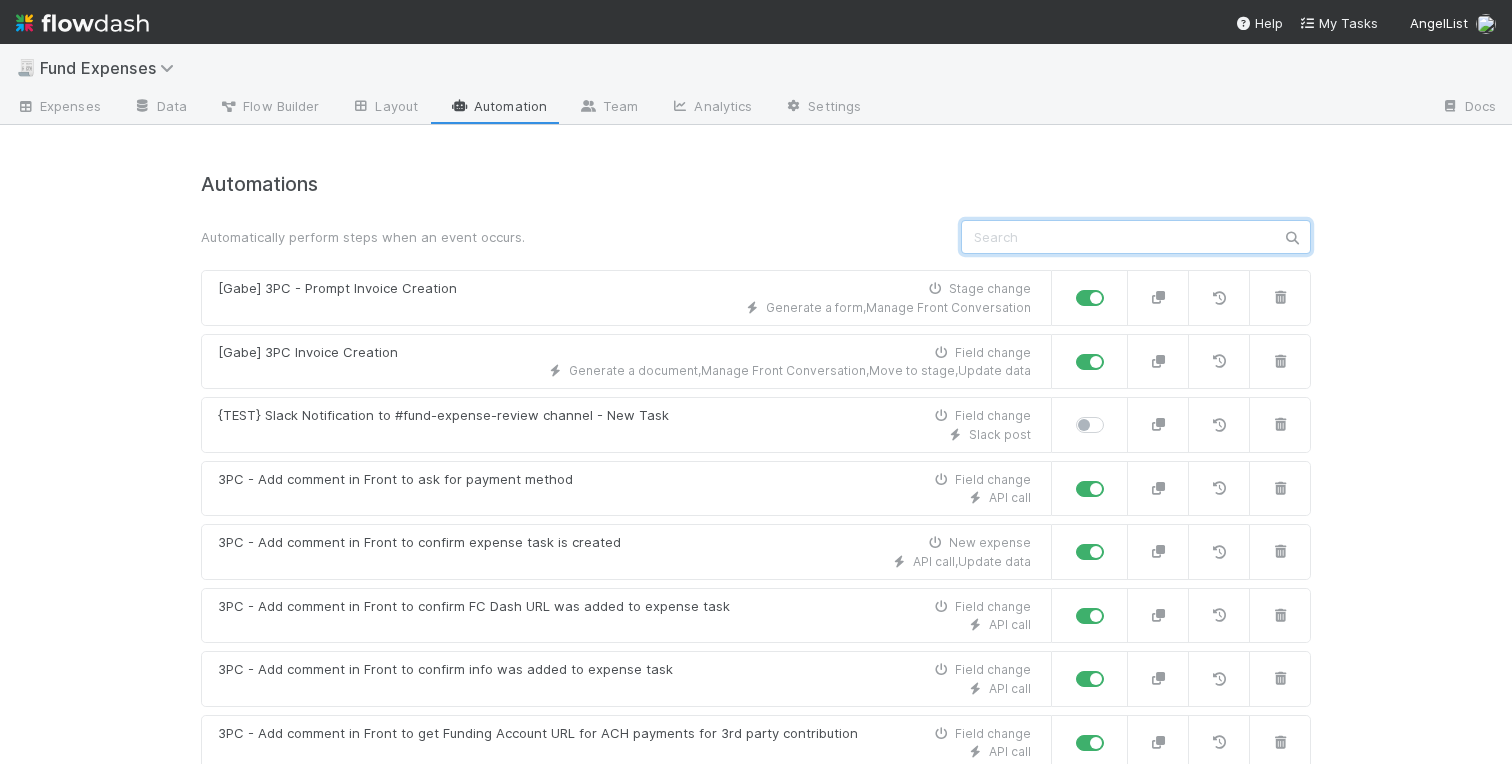 click at bounding box center [1136, 237] 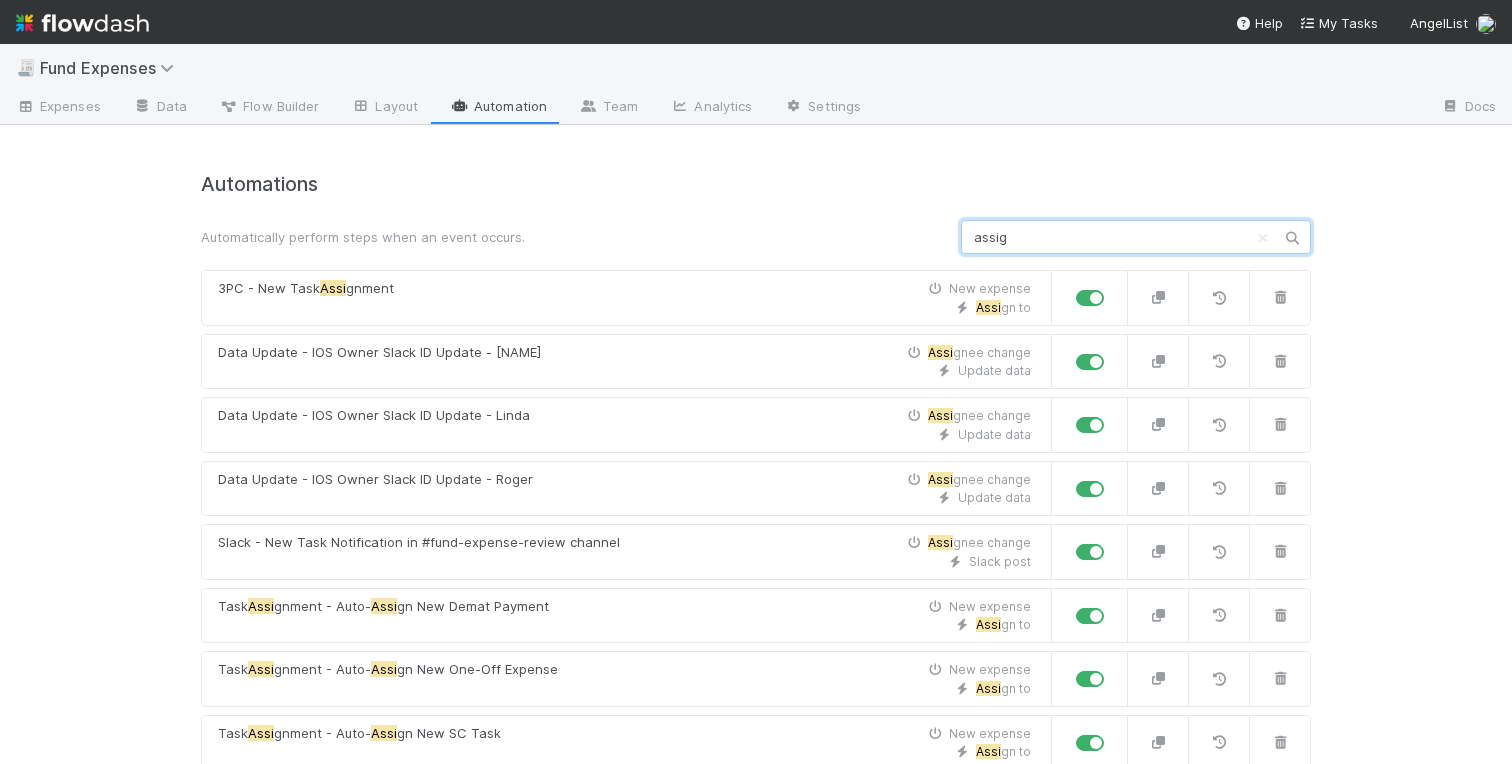 type on "assign" 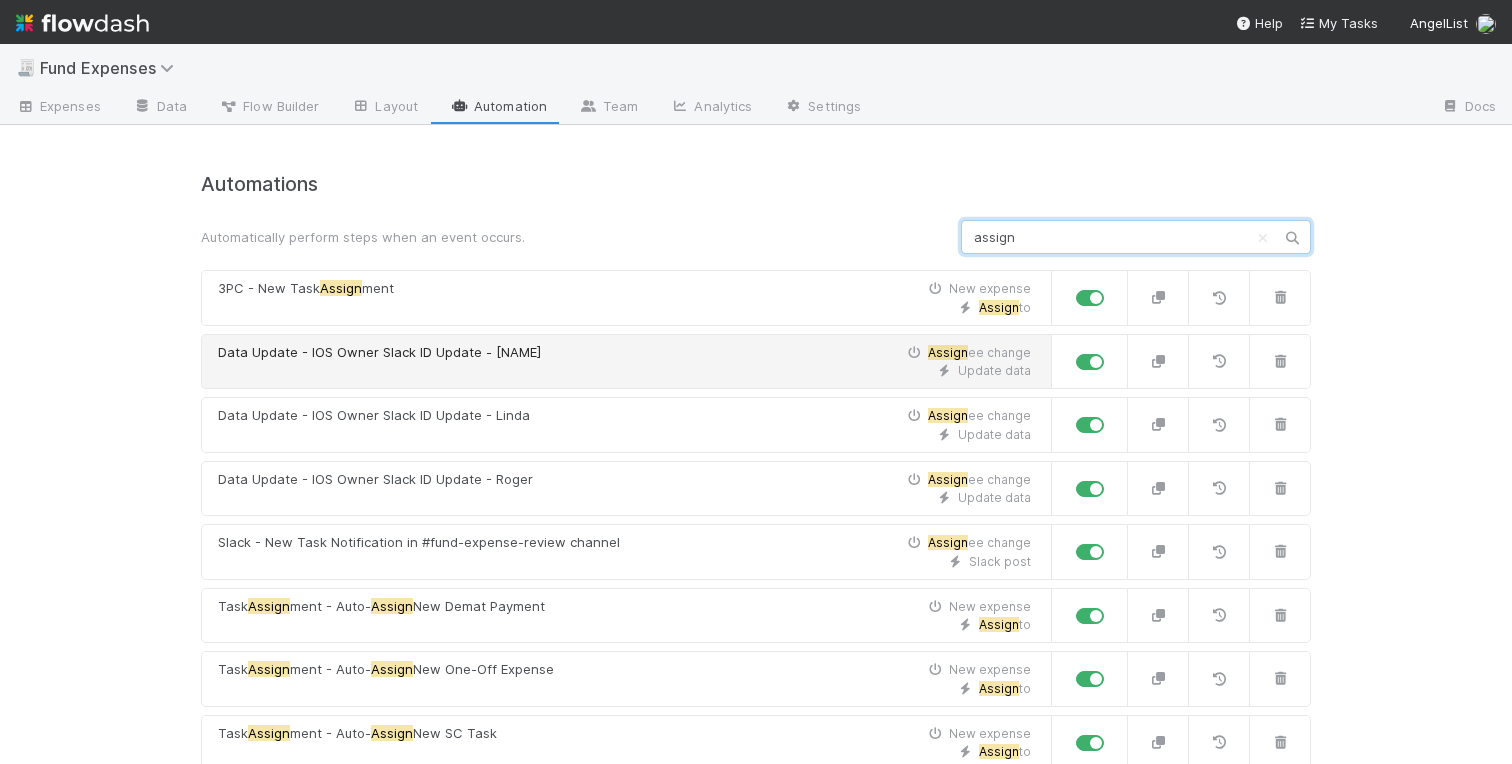 scroll, scrollTop: 179, scrollLeft: 0, axis: vertical 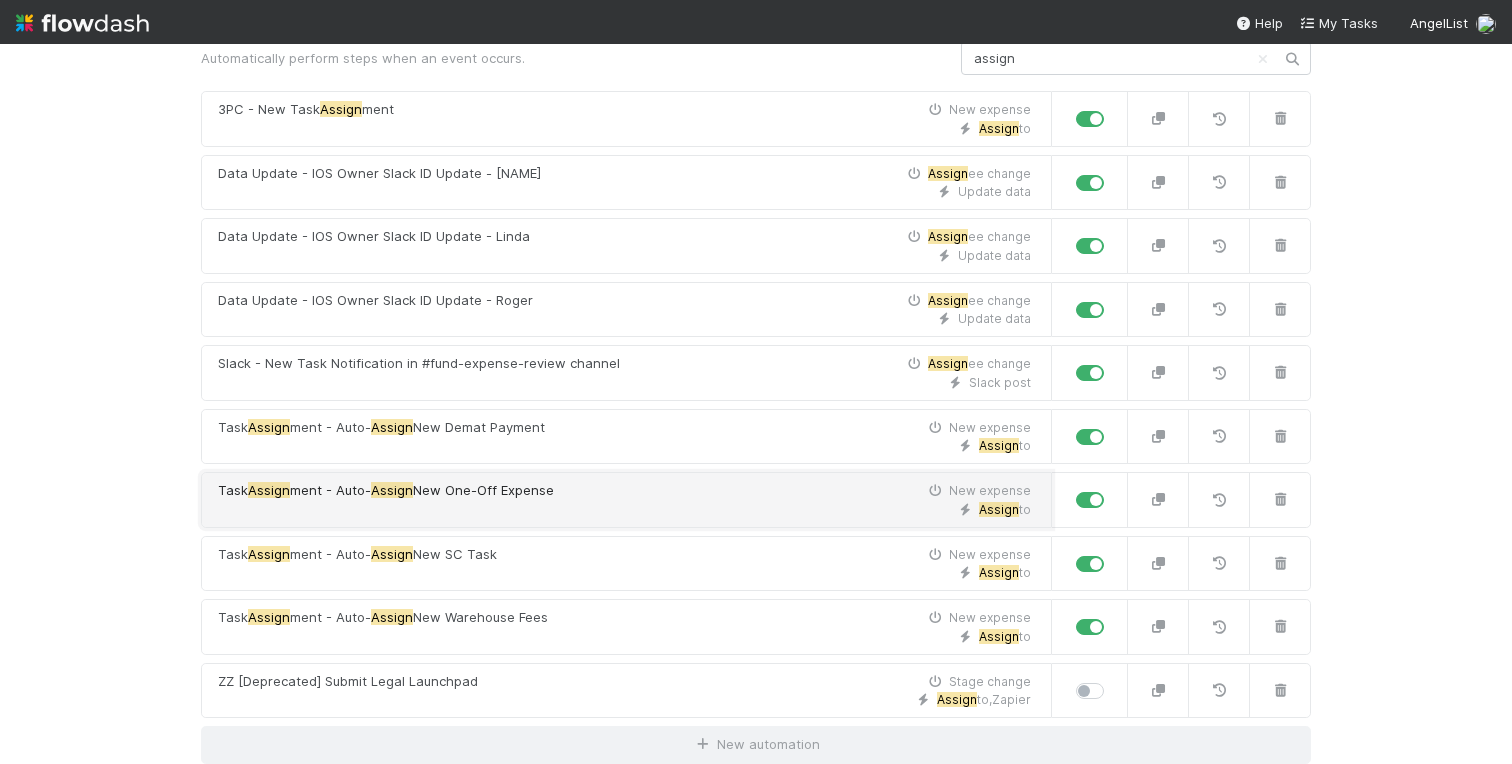 click on "Task  Assign ment - Auto- Assign  New One-Off Expense  New expense" at bounding box center (624, 491) 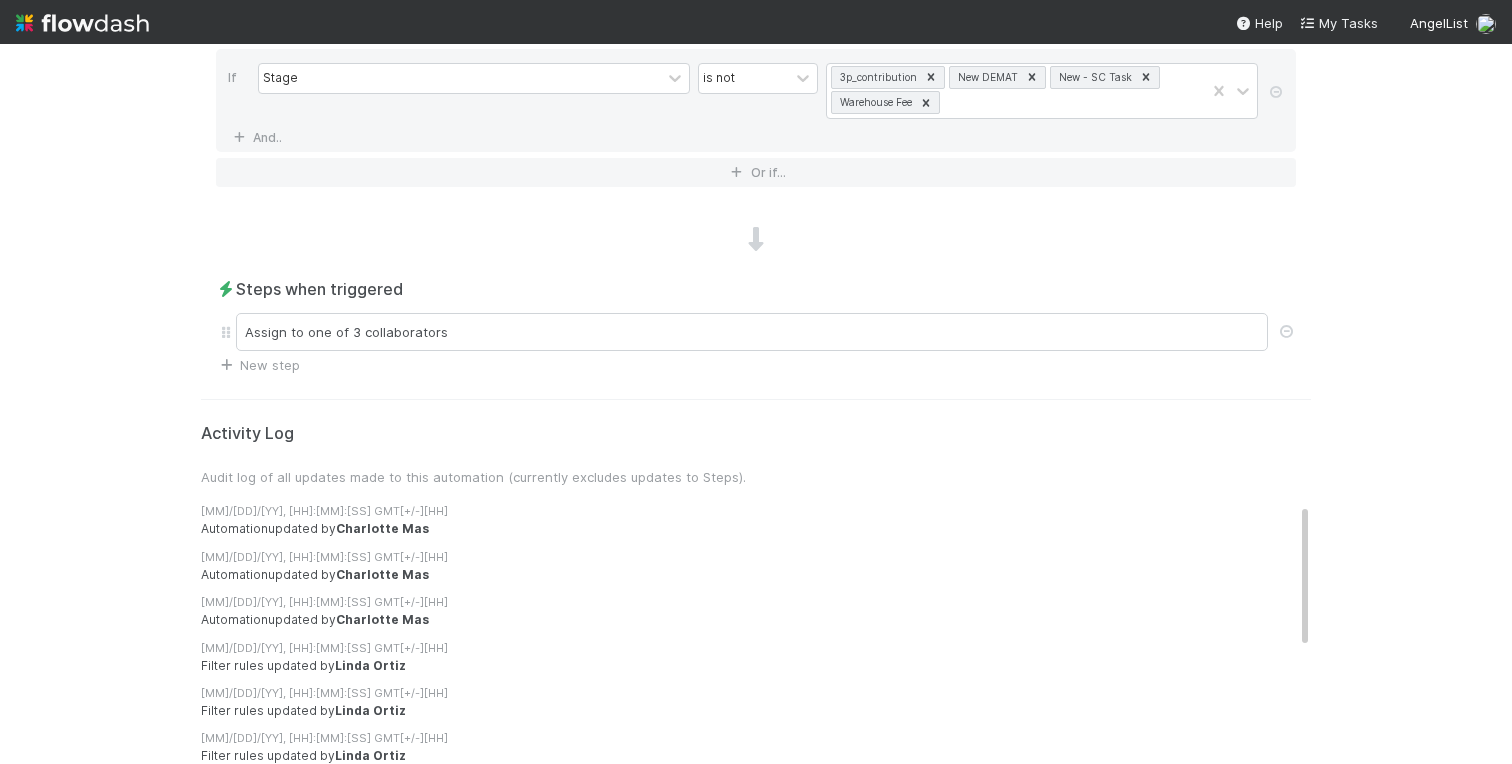 scroll, scrollTop: 645, scrollLeft: 0, axis: vertical 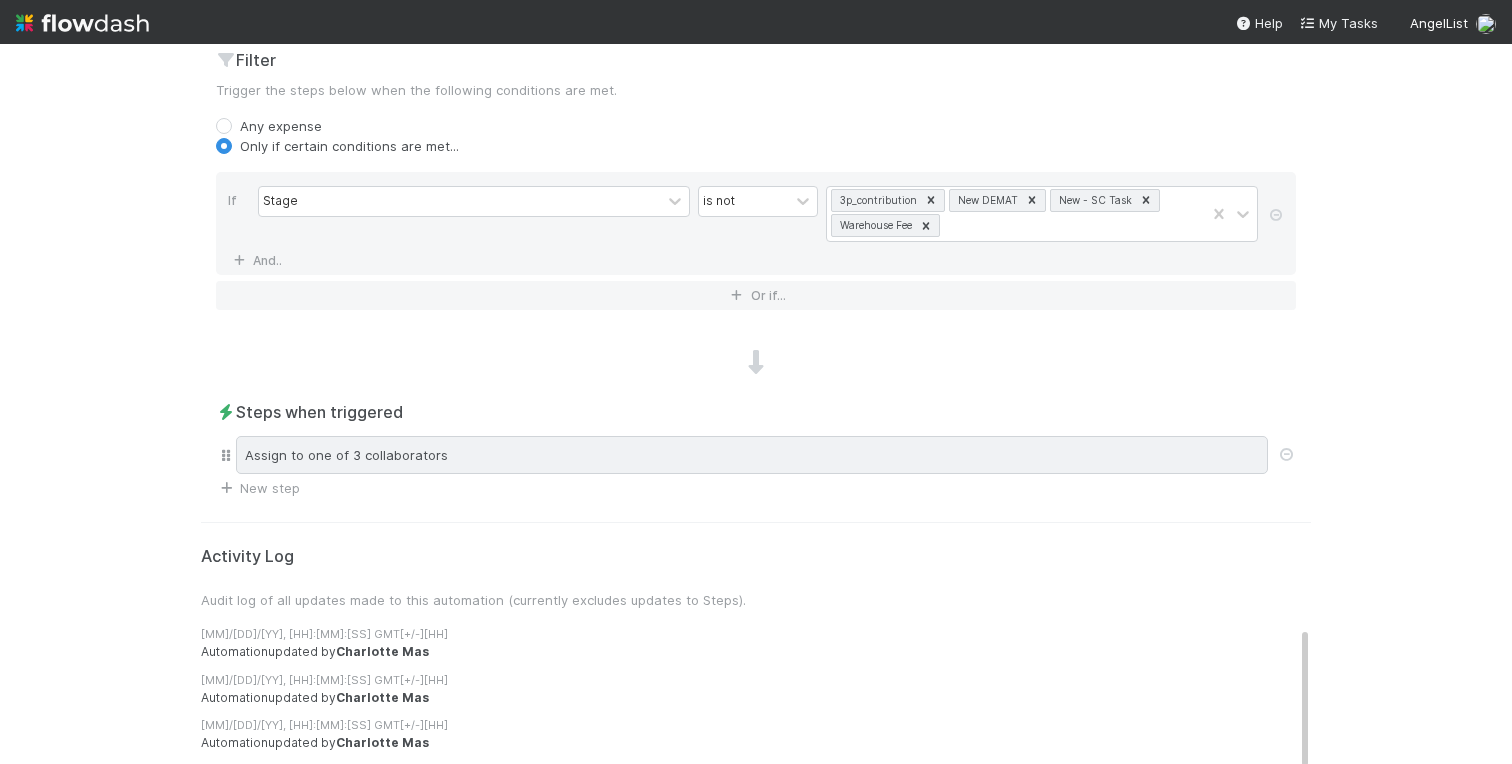 click on "Assign to one of 3 collaborators" at bounding box center [752, 455] 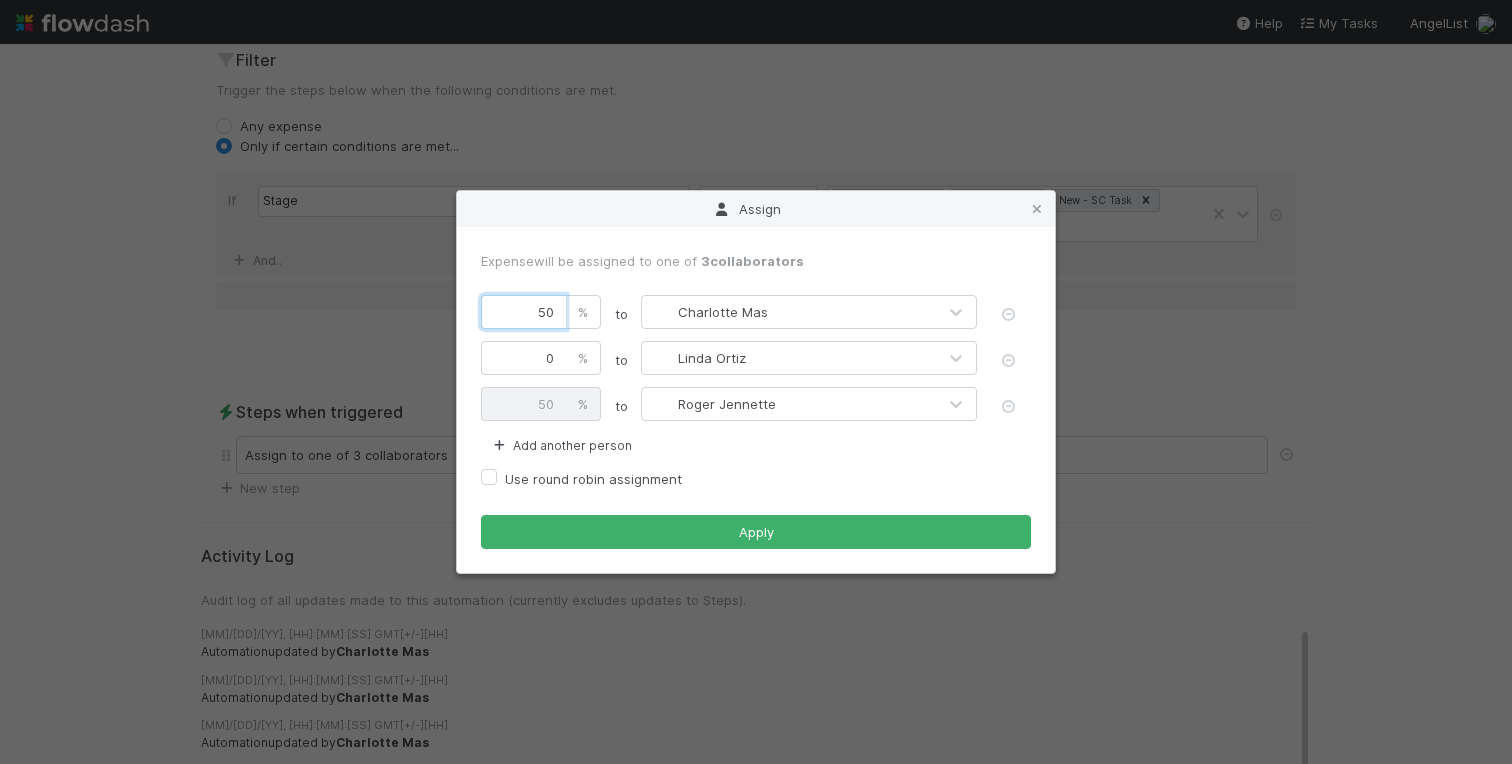 drag, startPoint x: 535, startPoint y: 315, endPoint x: 625, endPoint y: 313, distance: 90.02222 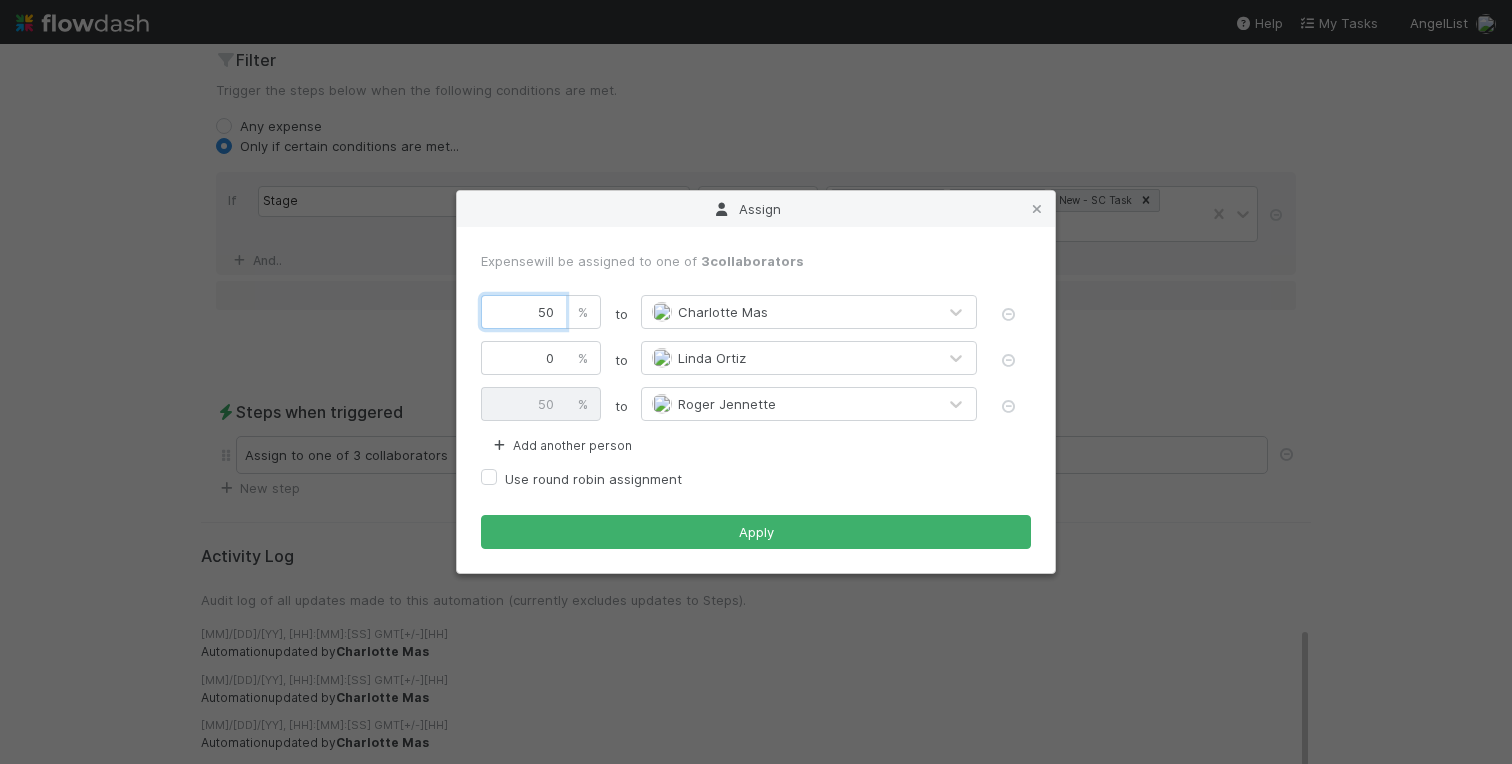 click on "[PERCENTAGE] to [NAME]" at bounding box center (756, 314) 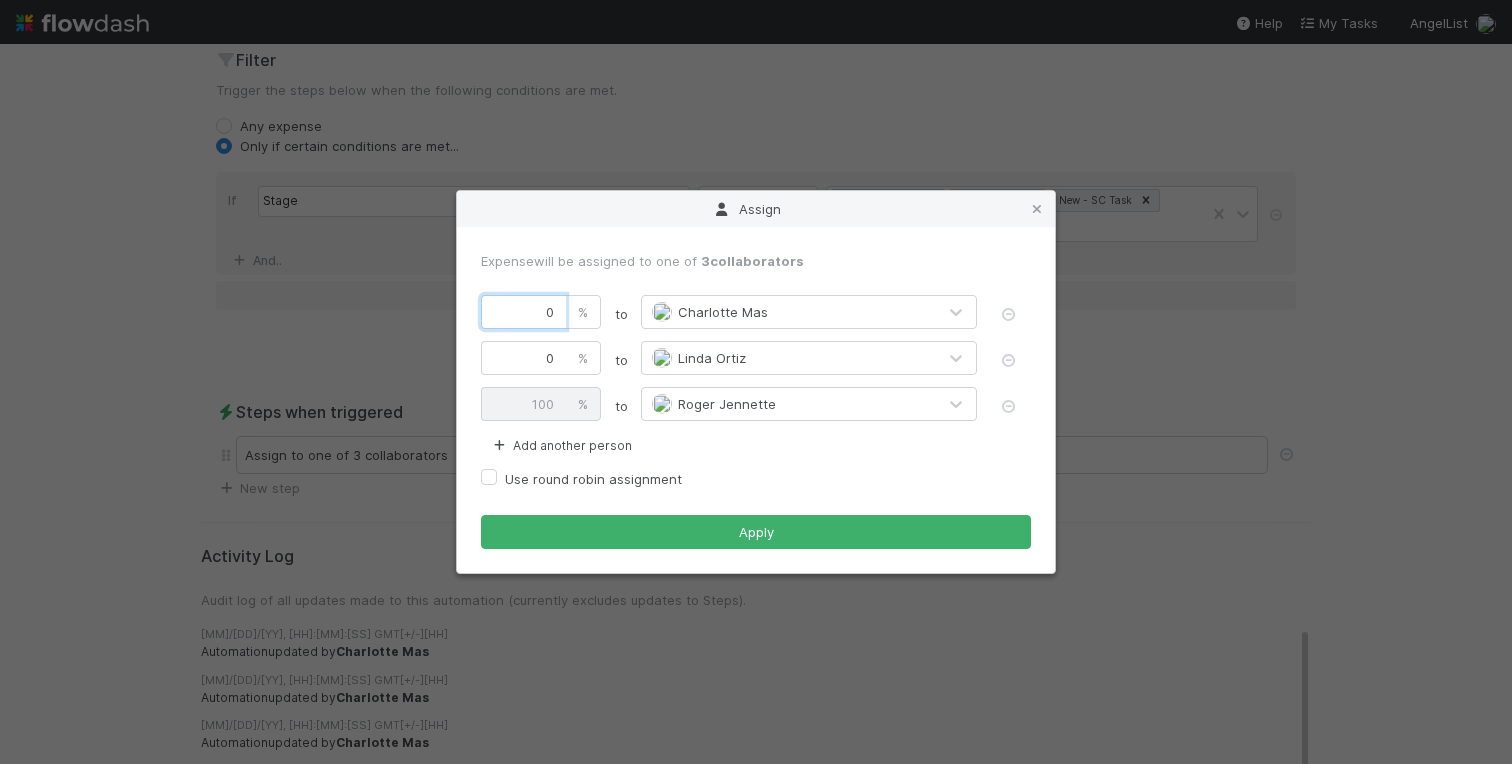type on "0" 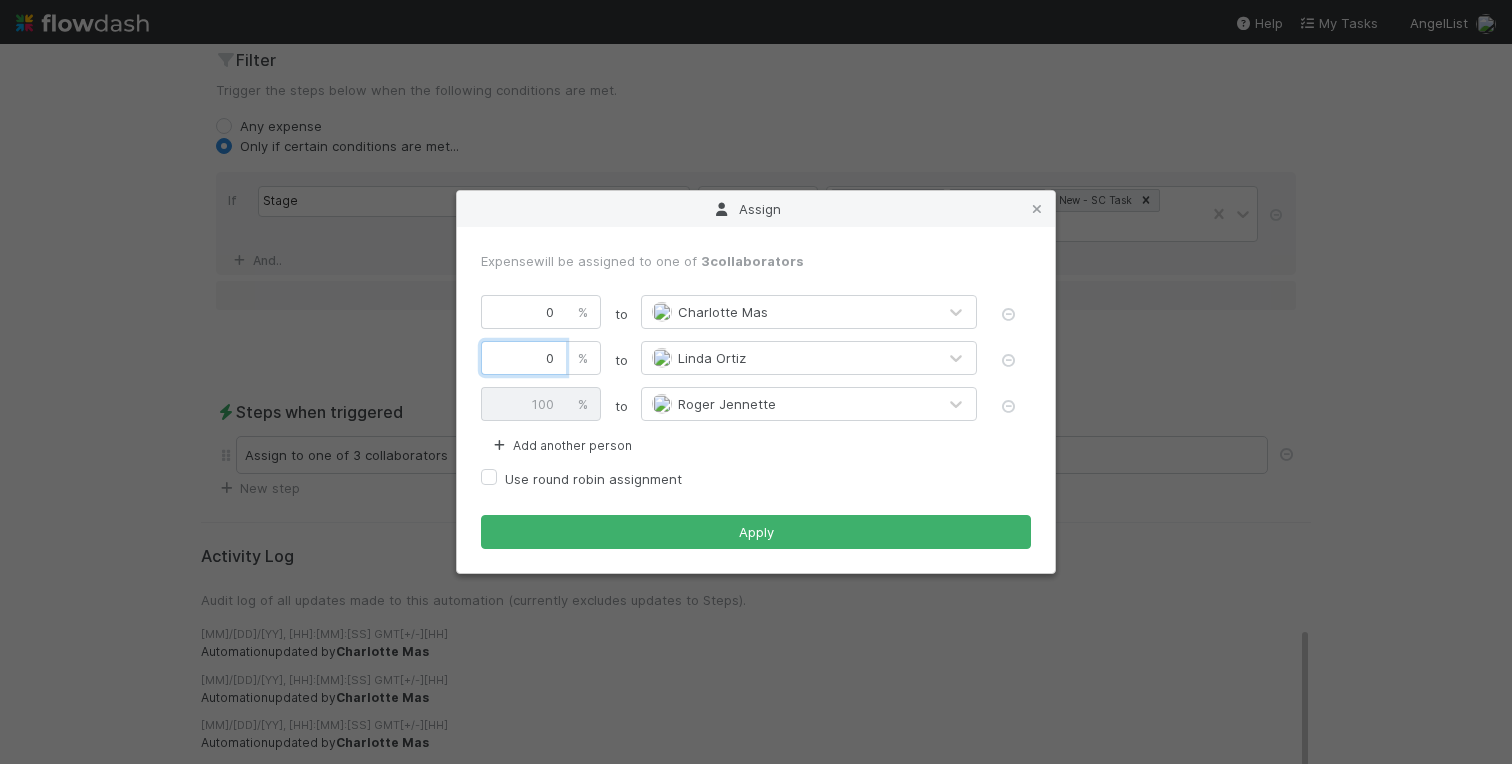 drag, startPoint x: 524, startPoint y: 352, endPoint x: 739, endPoint y: 349, distance: 215.02094 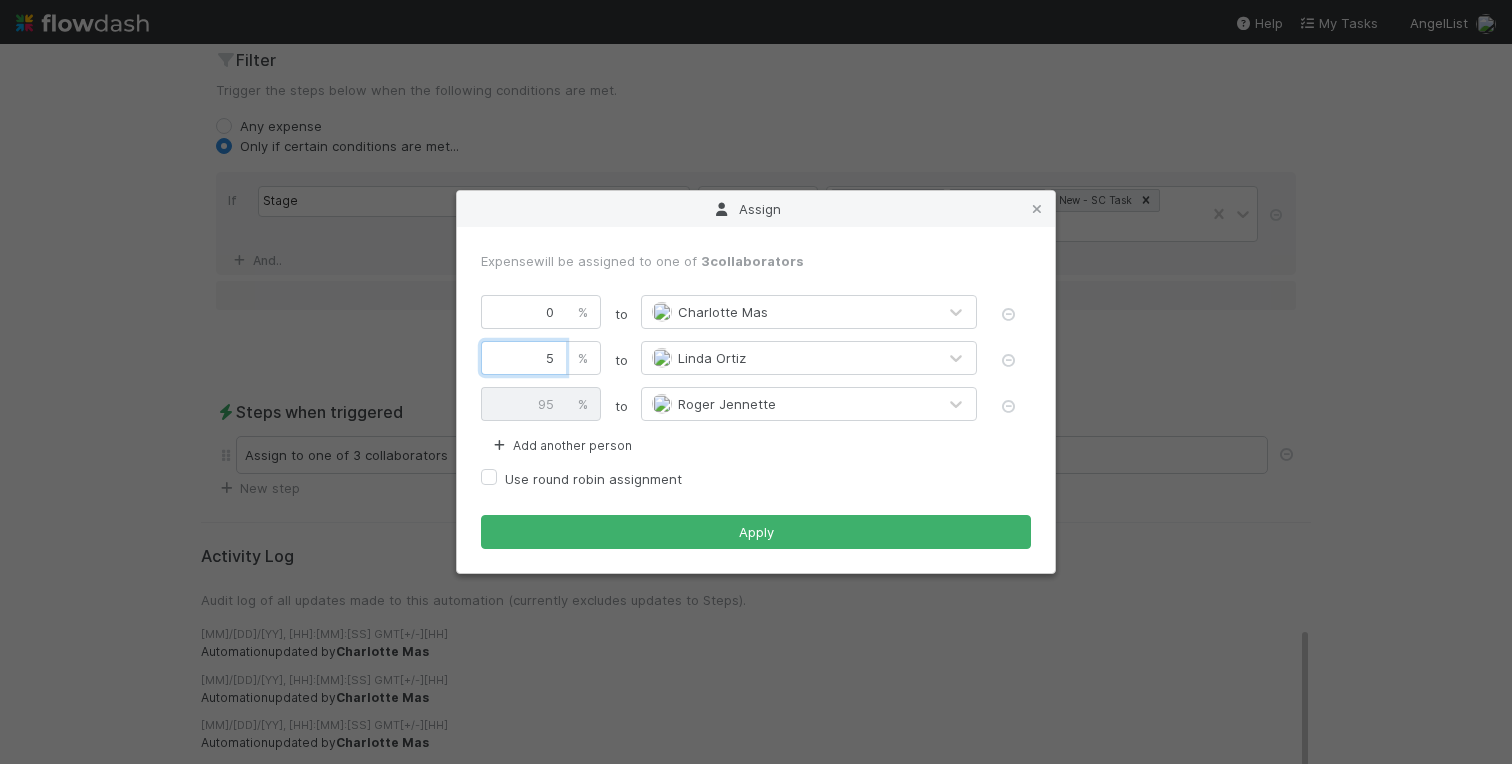 type on "50" 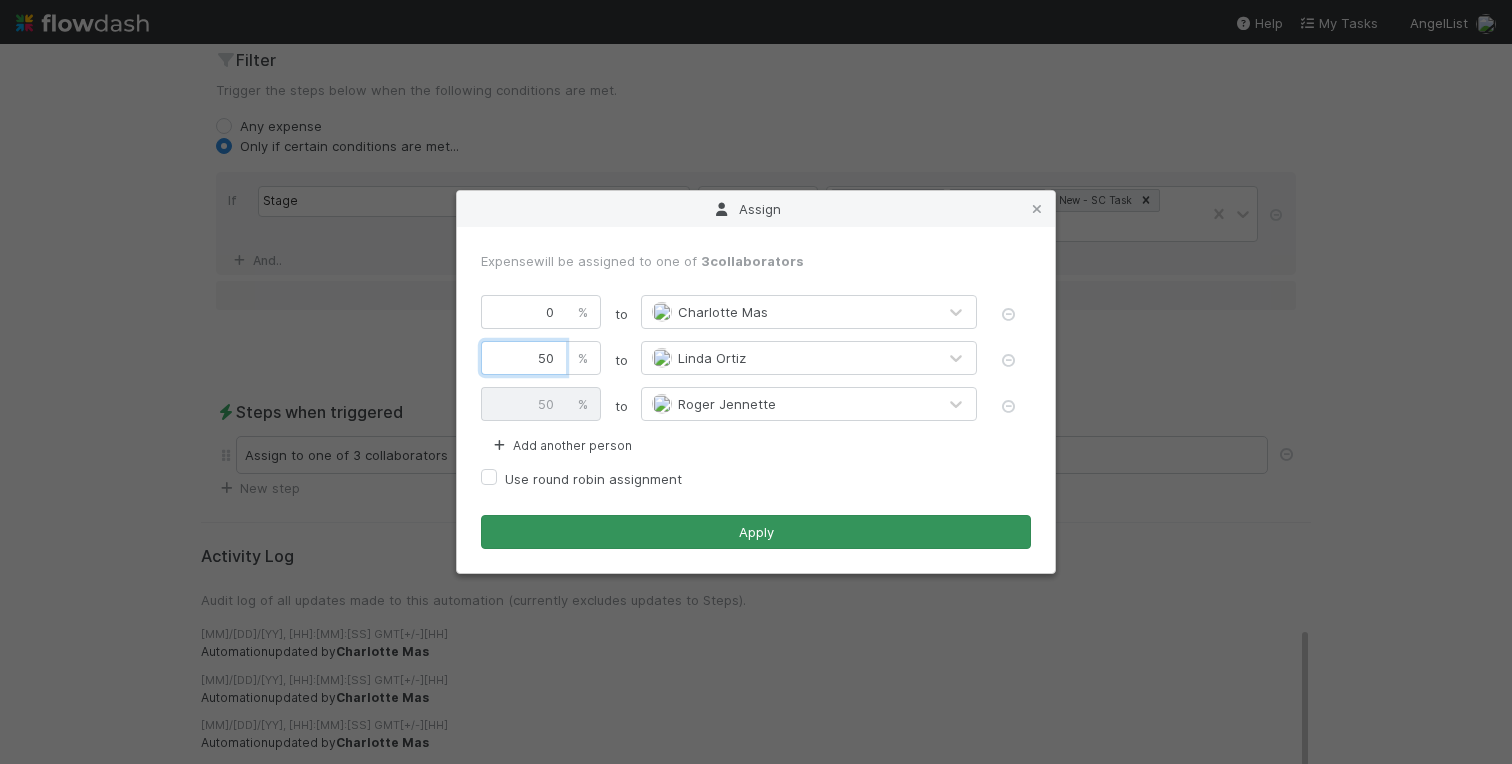 type on "50" 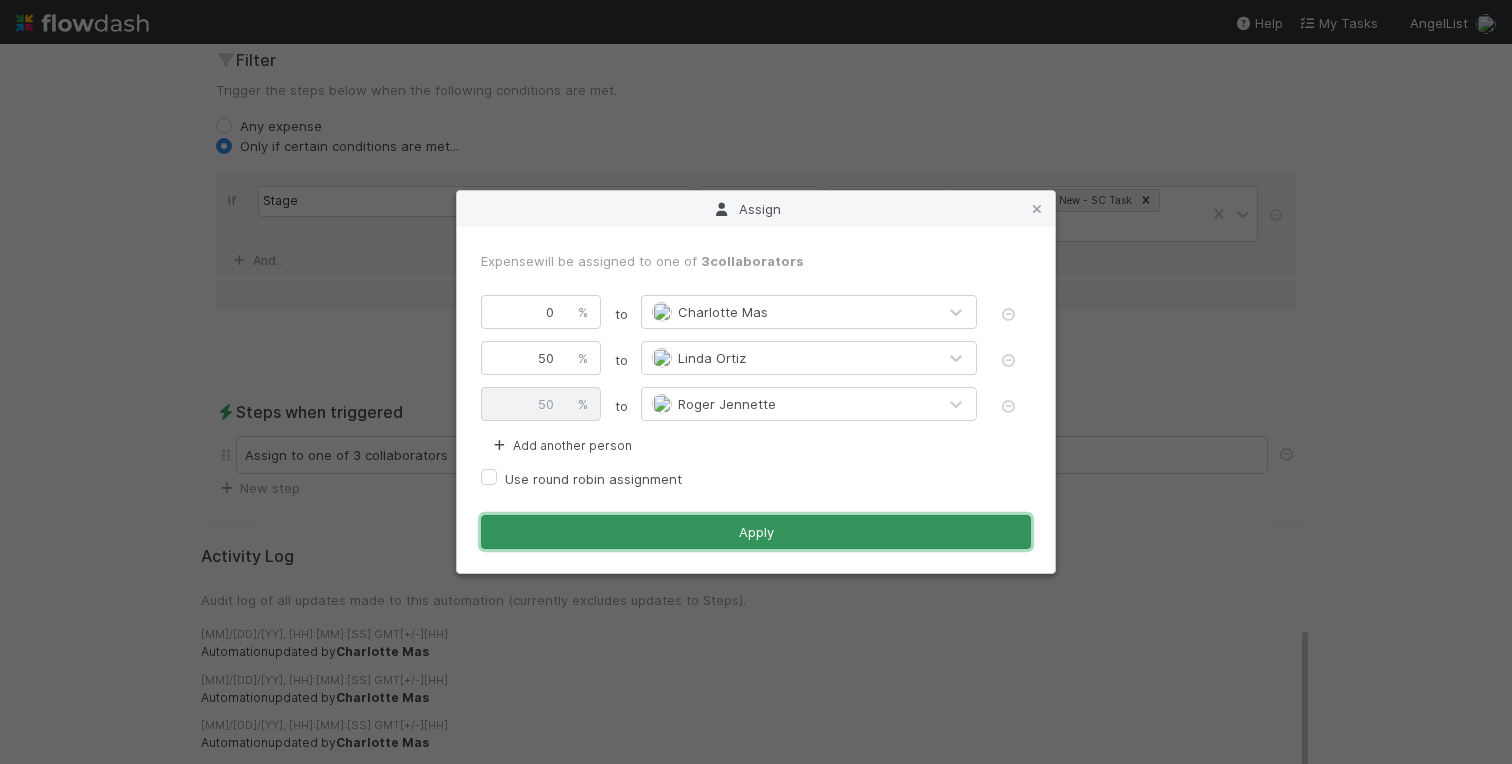 click on "Apply" at bounding box center [756, 532] 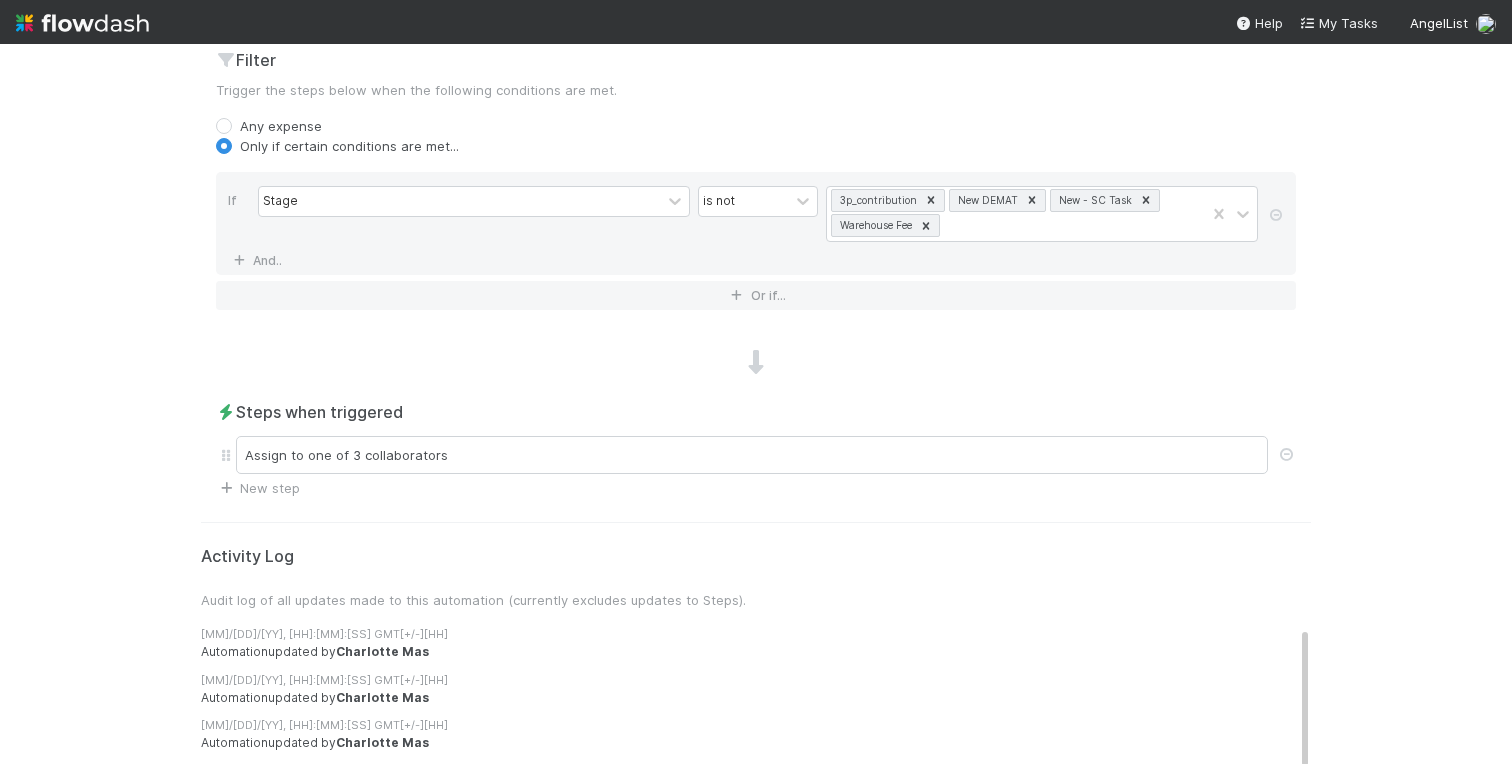 scroll, scrollTop: 0, scrollLeft: 0, axis: both 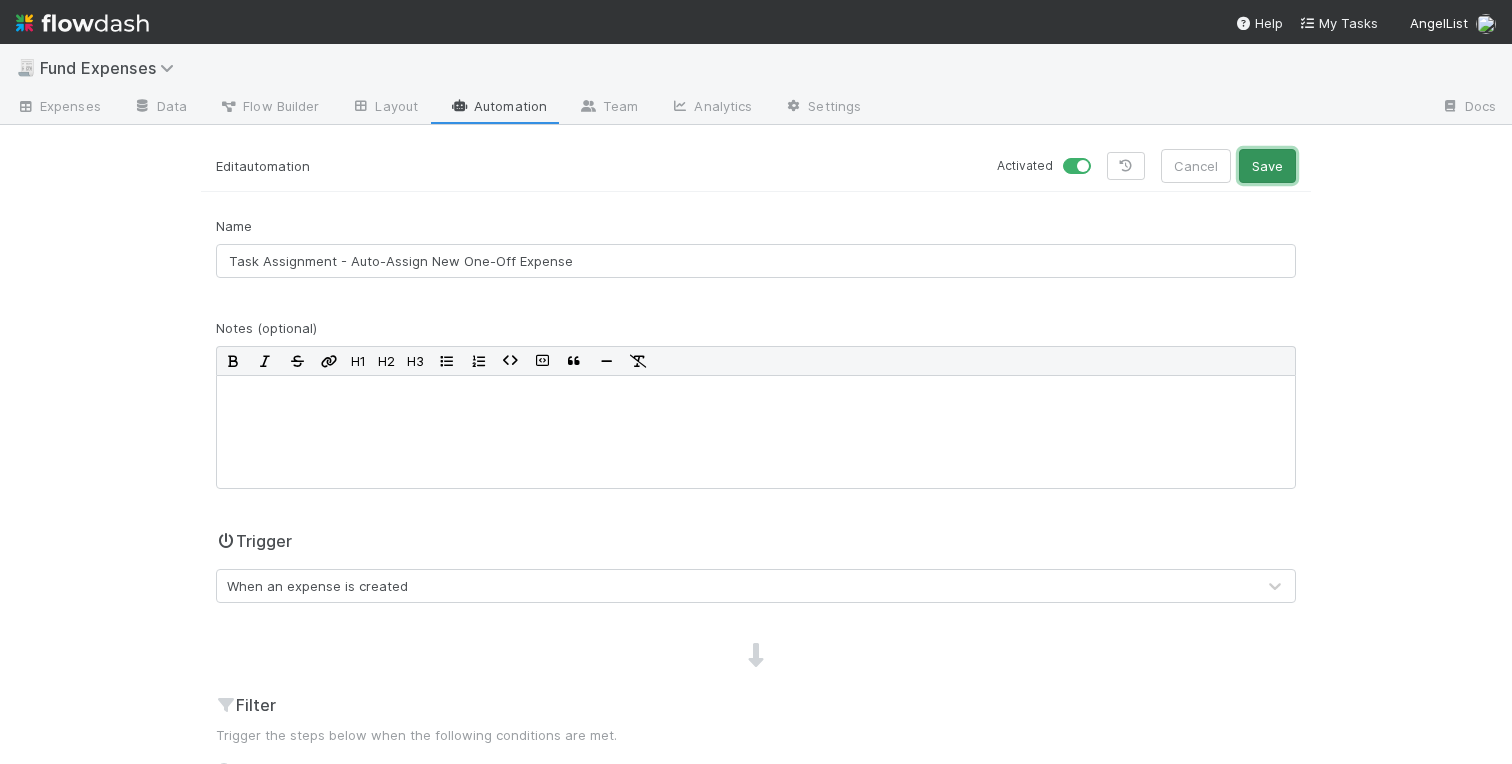 click on "Save" at bounding box center [1267, 166] 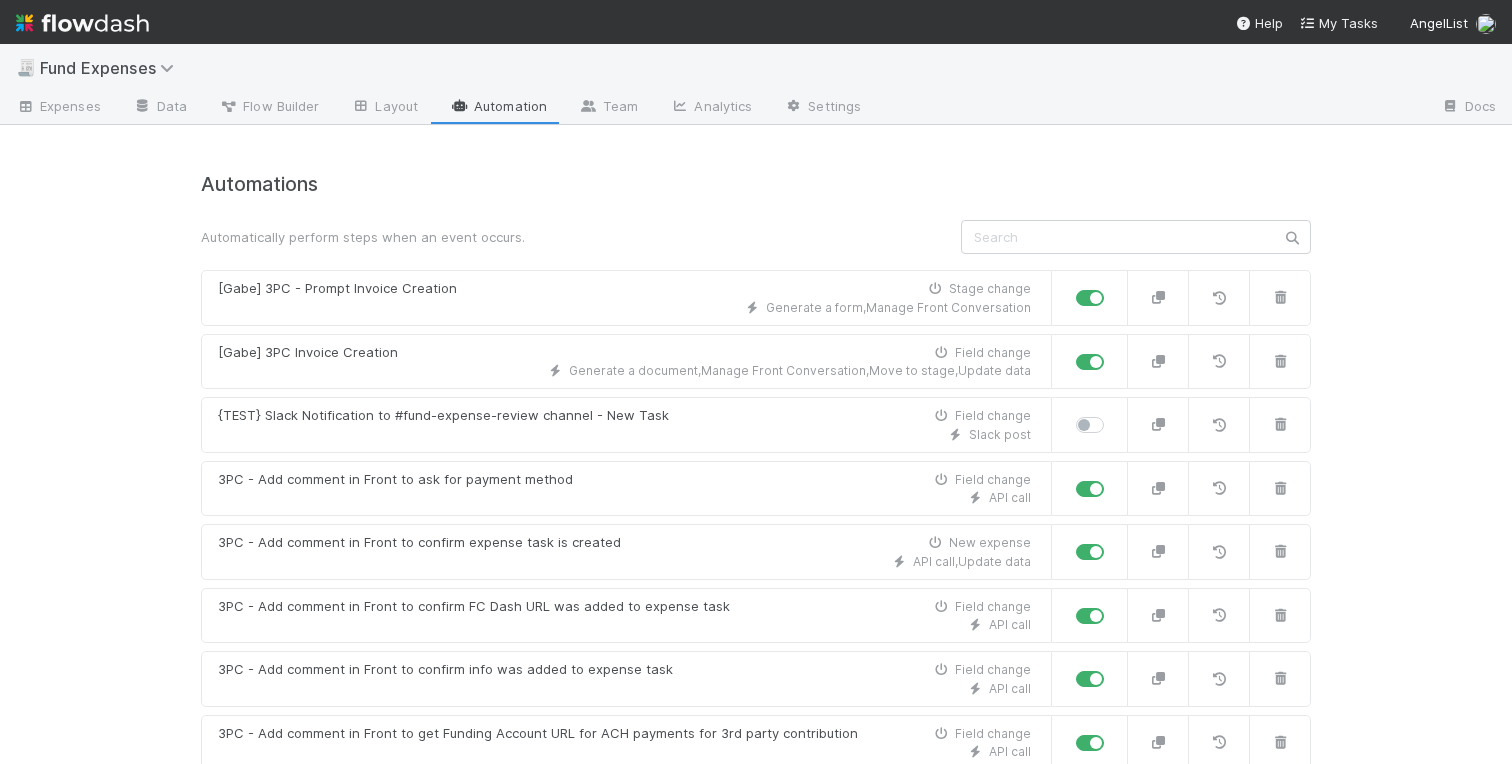 click on "Automation" at bounding box center [498, 108] 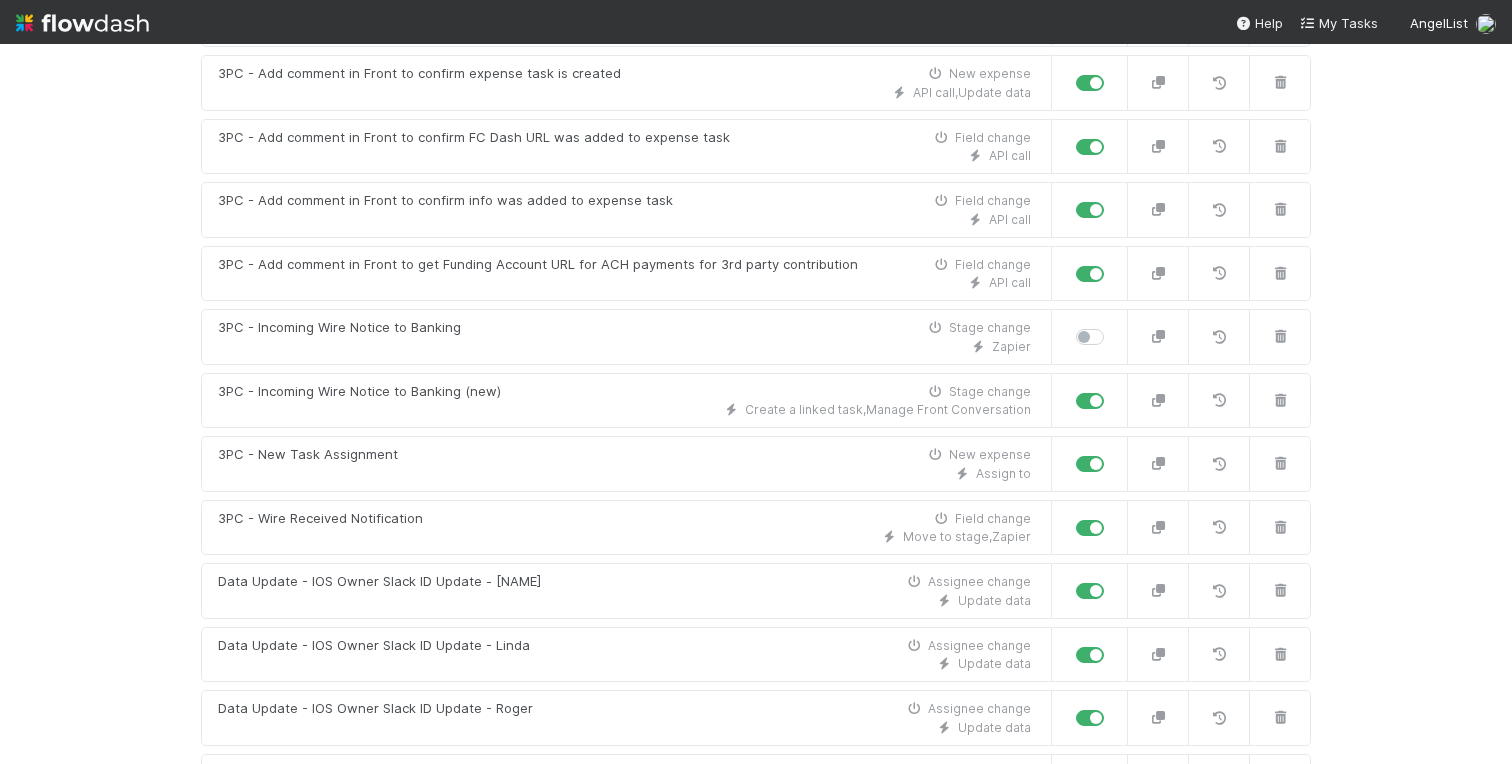 scroll, scrollTop: 0, scrollLeft: 0, axis: both 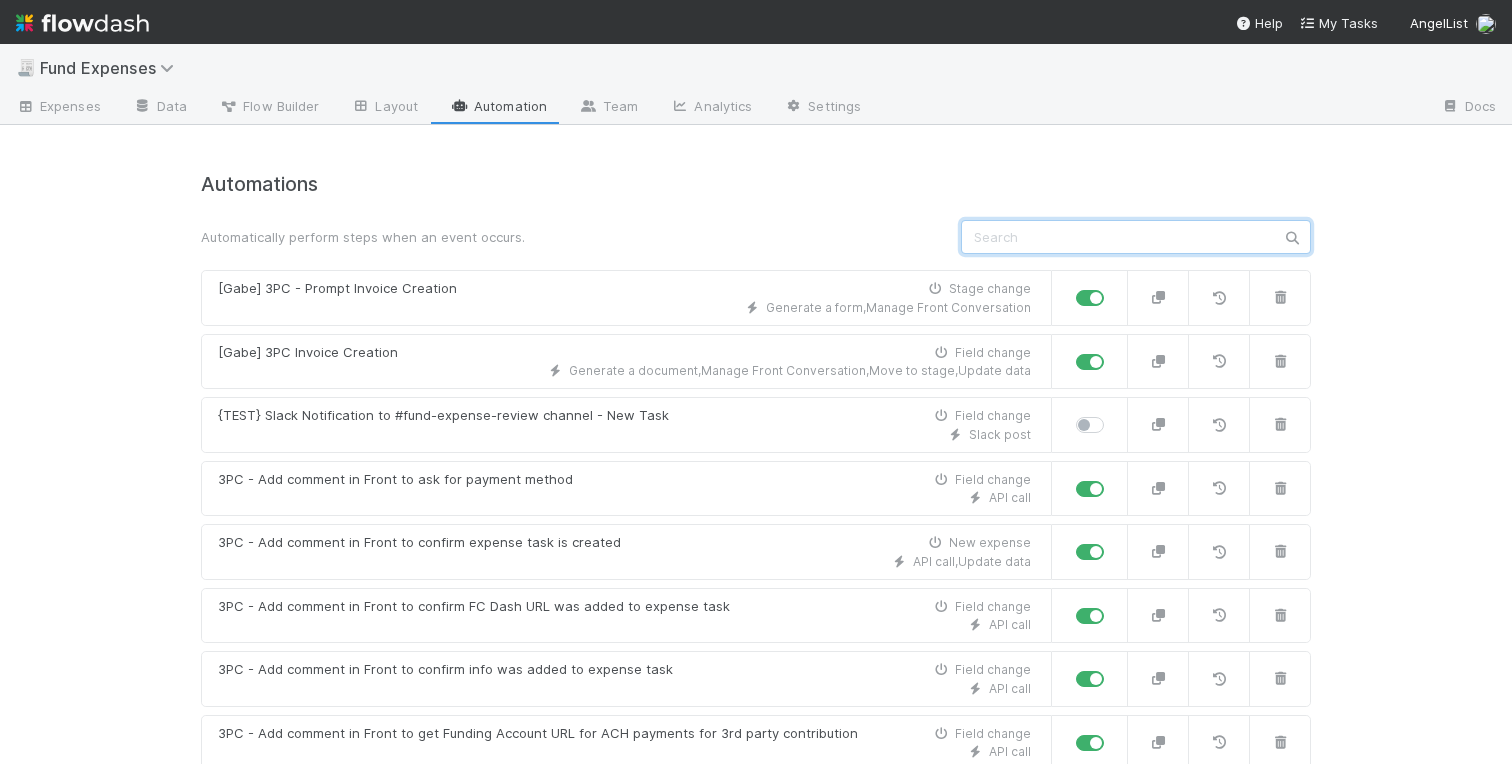 click at bounding box center [1136, 237] 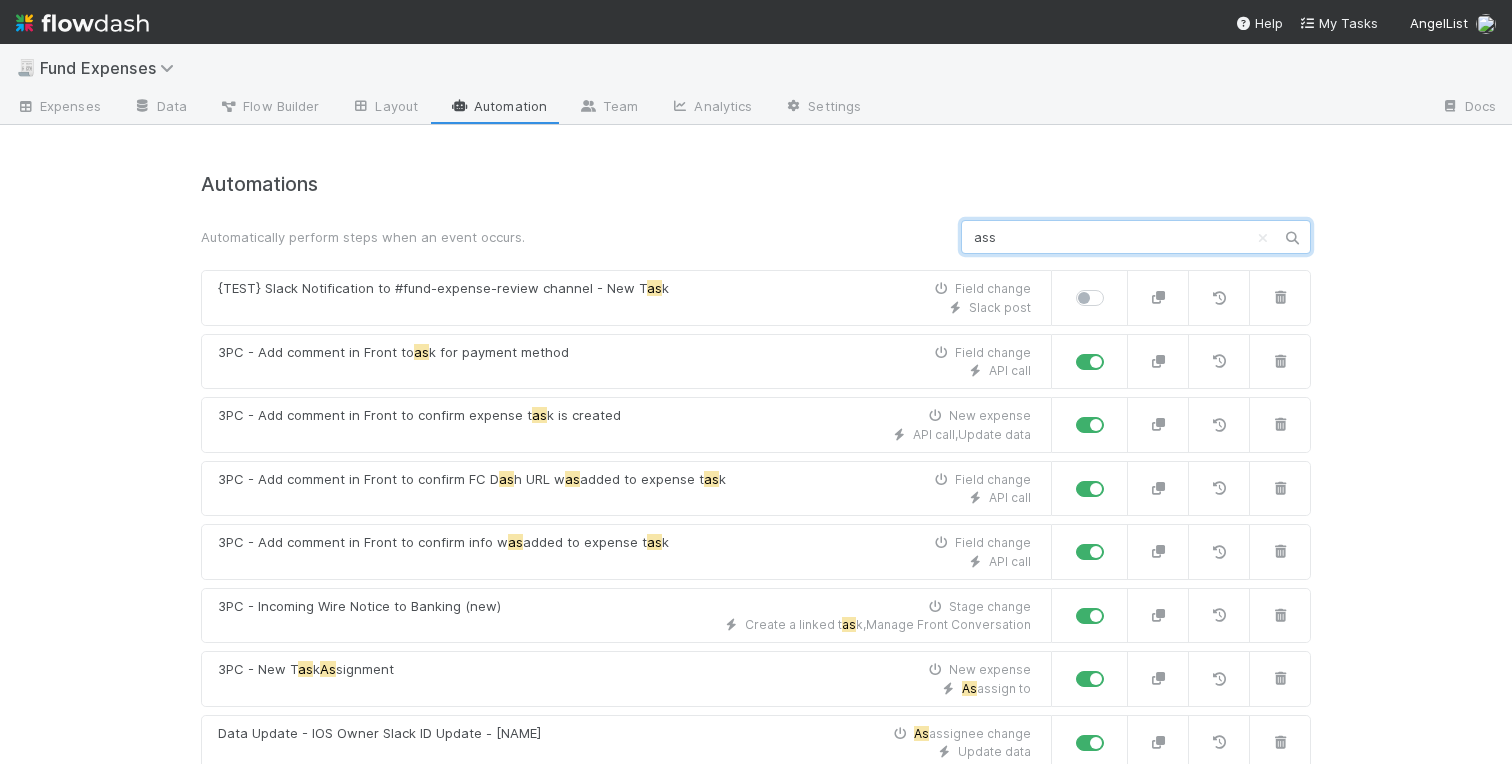 type on "assi" 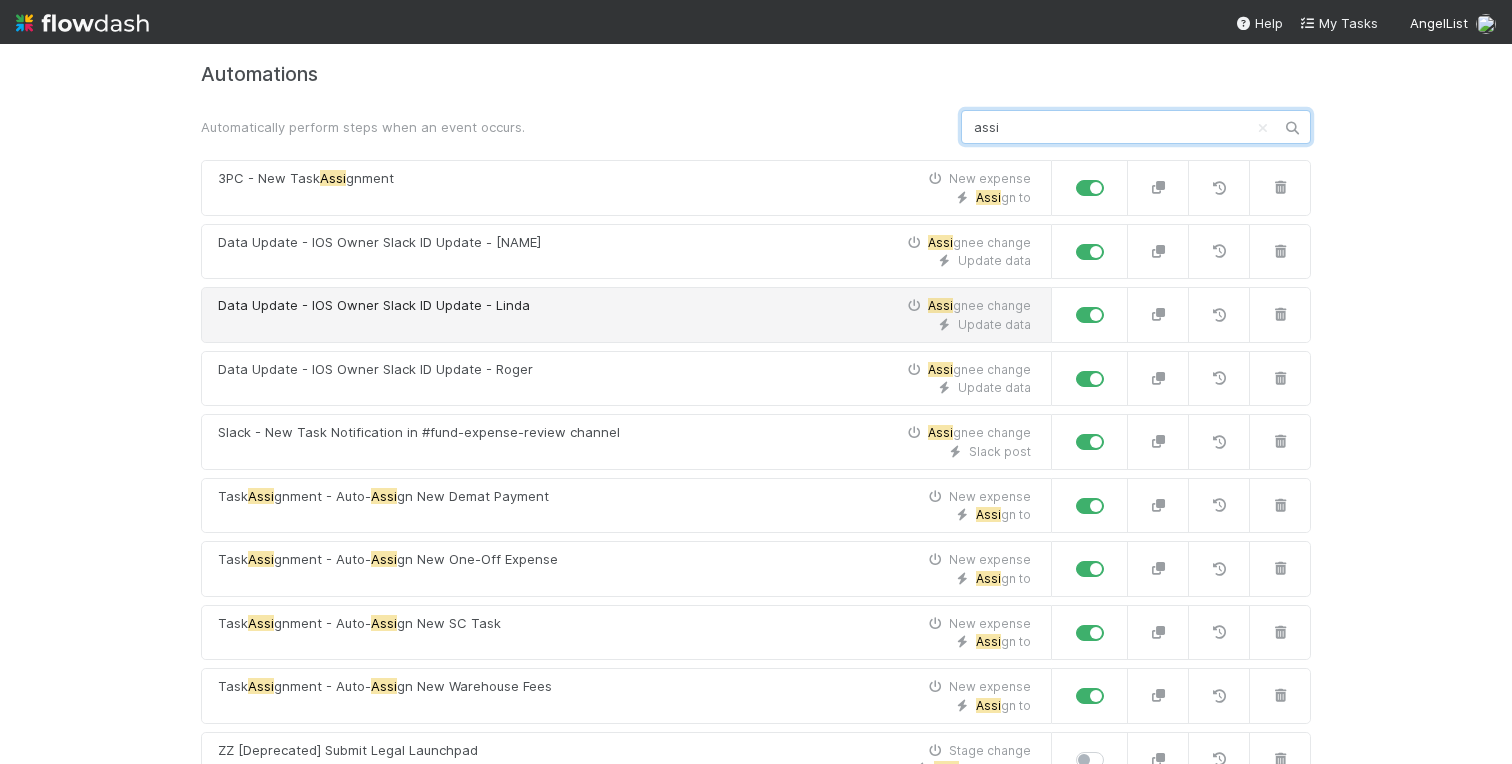 scroll, scrollTop: 179, scrollLeft: 0, axis: vertical 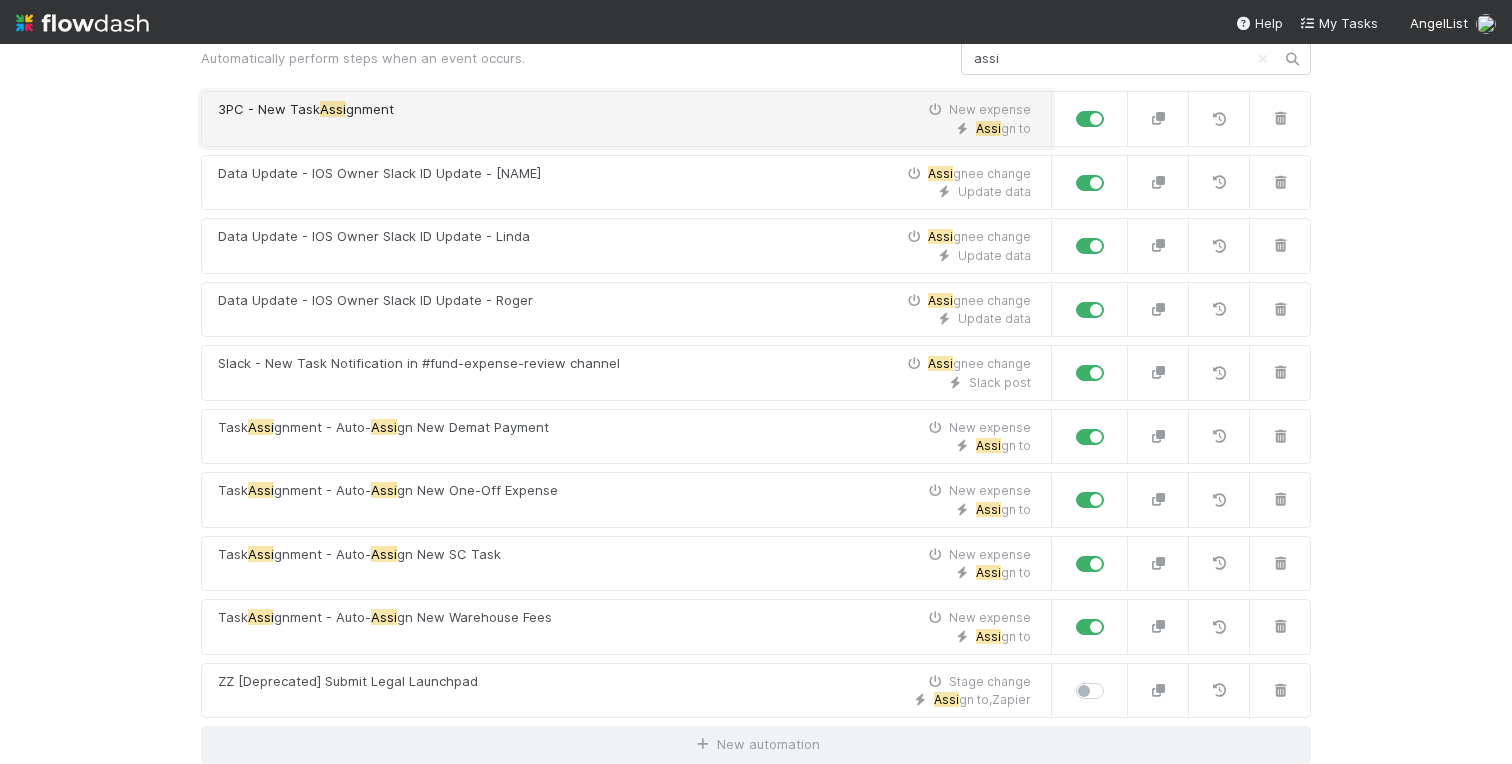 click on "3PC - New Task  Assi gnment New expense" at bounding box center [624, 110] 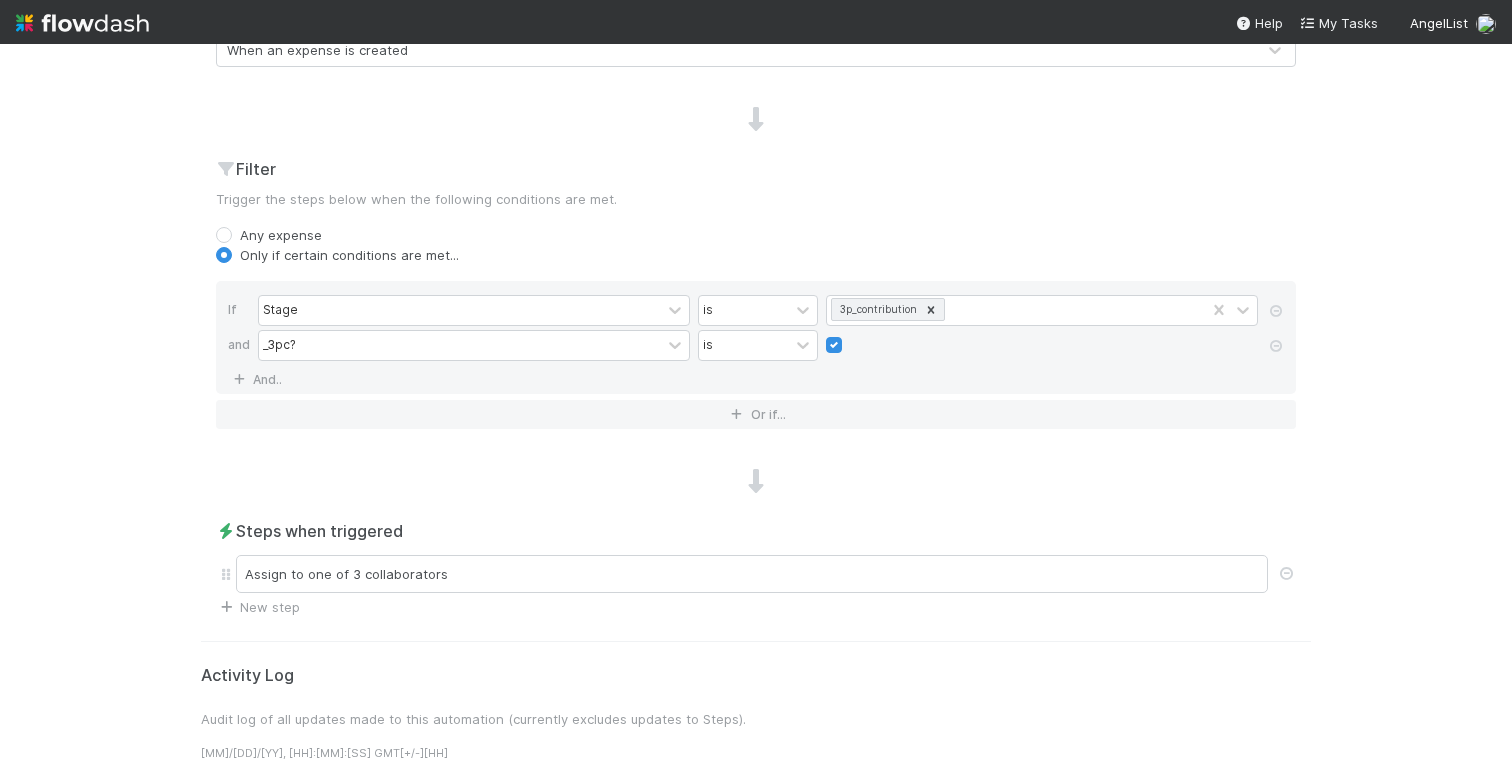 scroll, scrollTop: 609, scrollLeft: 0, axis: vertical 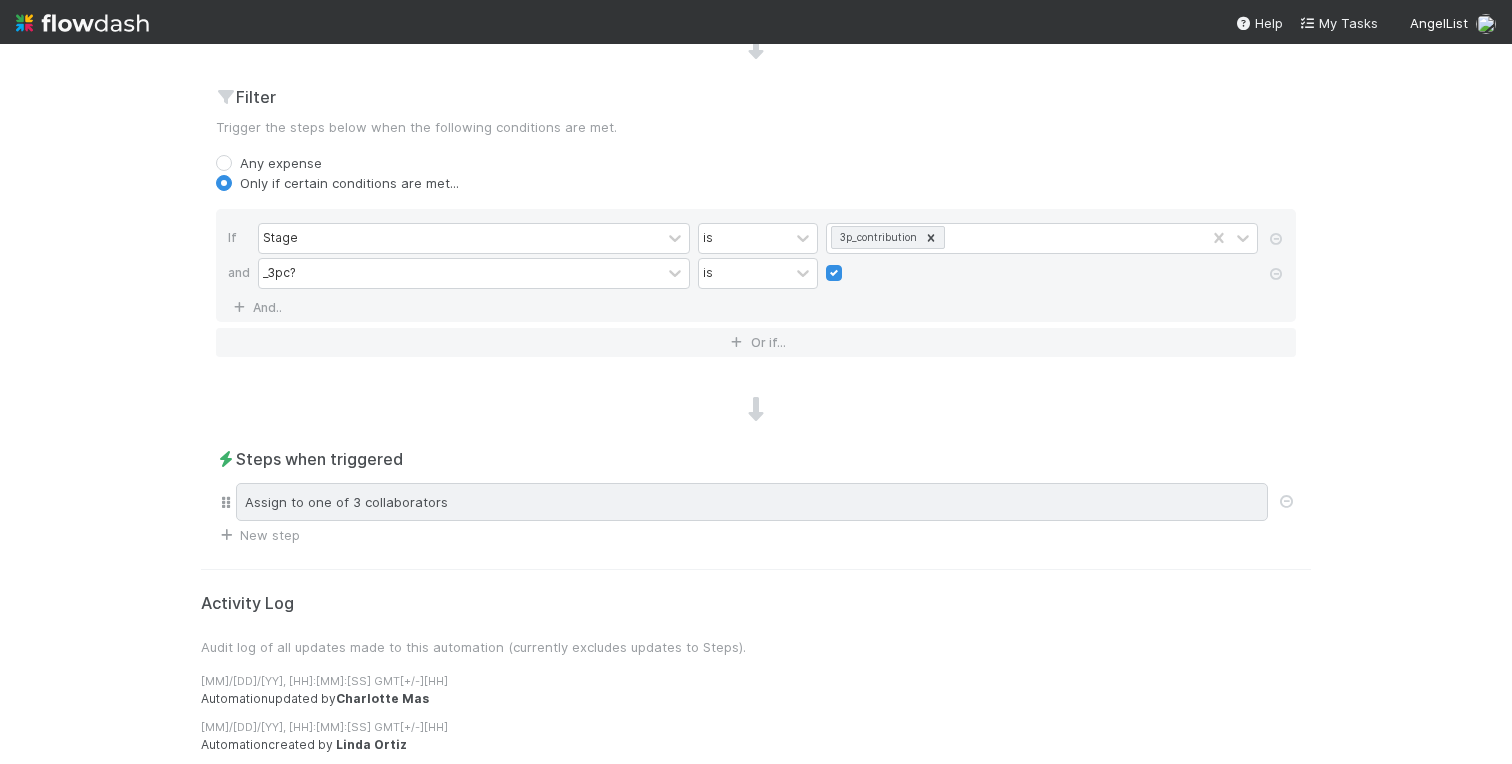click on "Assign to one of 3 collaborators" at bounding box center [752, 502] 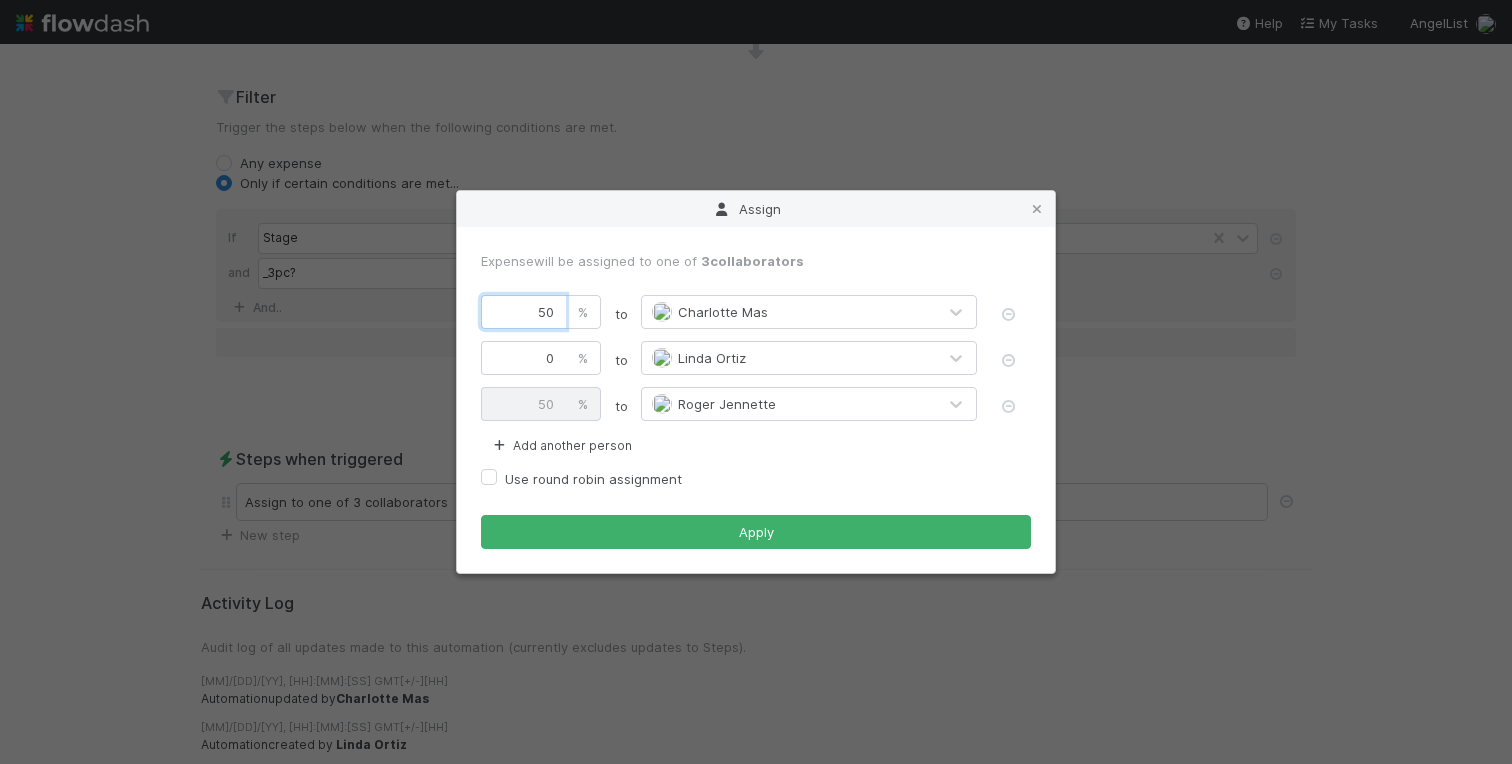 drag, startPoint x: 532, startPoint y: 308, endPoint x: 594, endPoint y: 307, distance: 62.008064 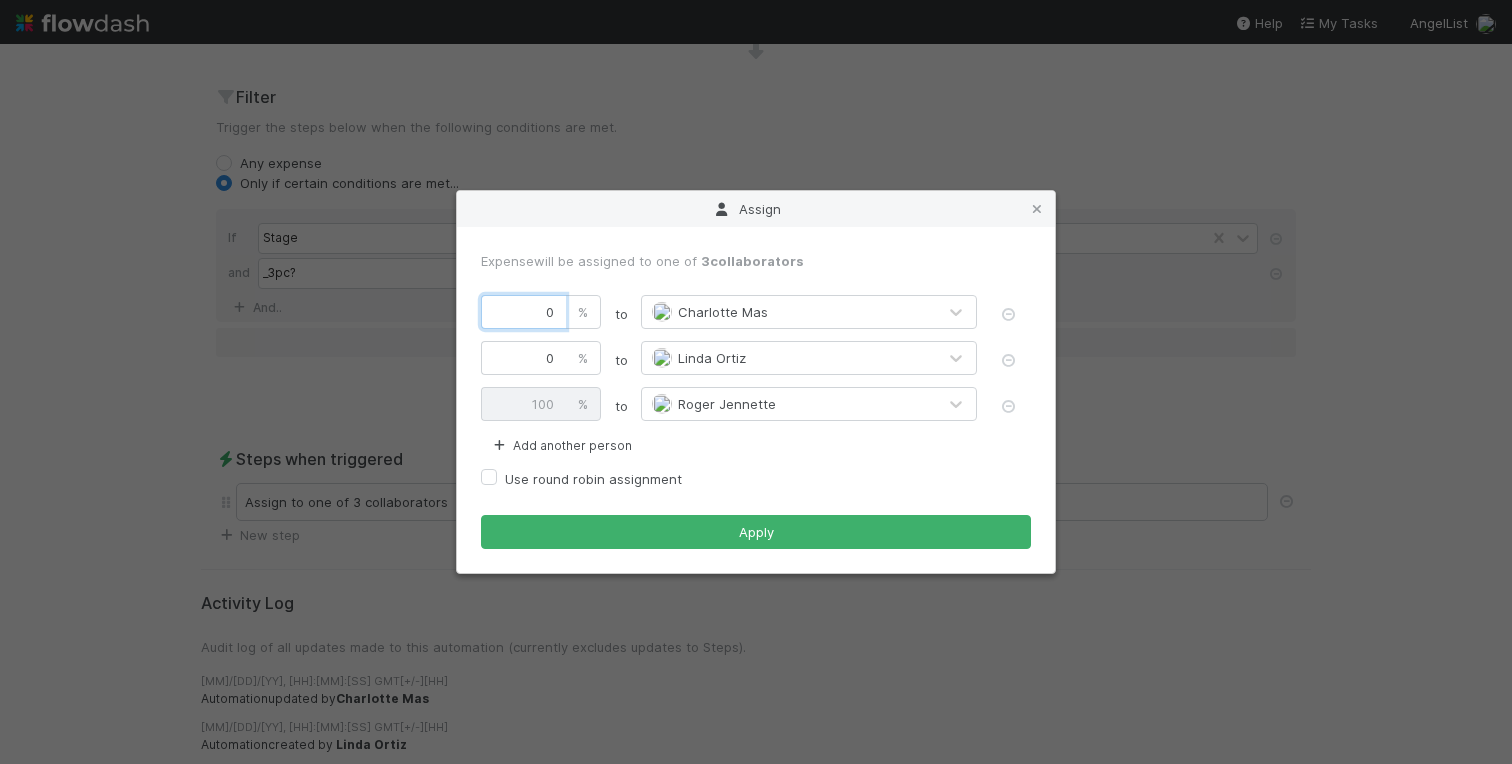 type on "0" 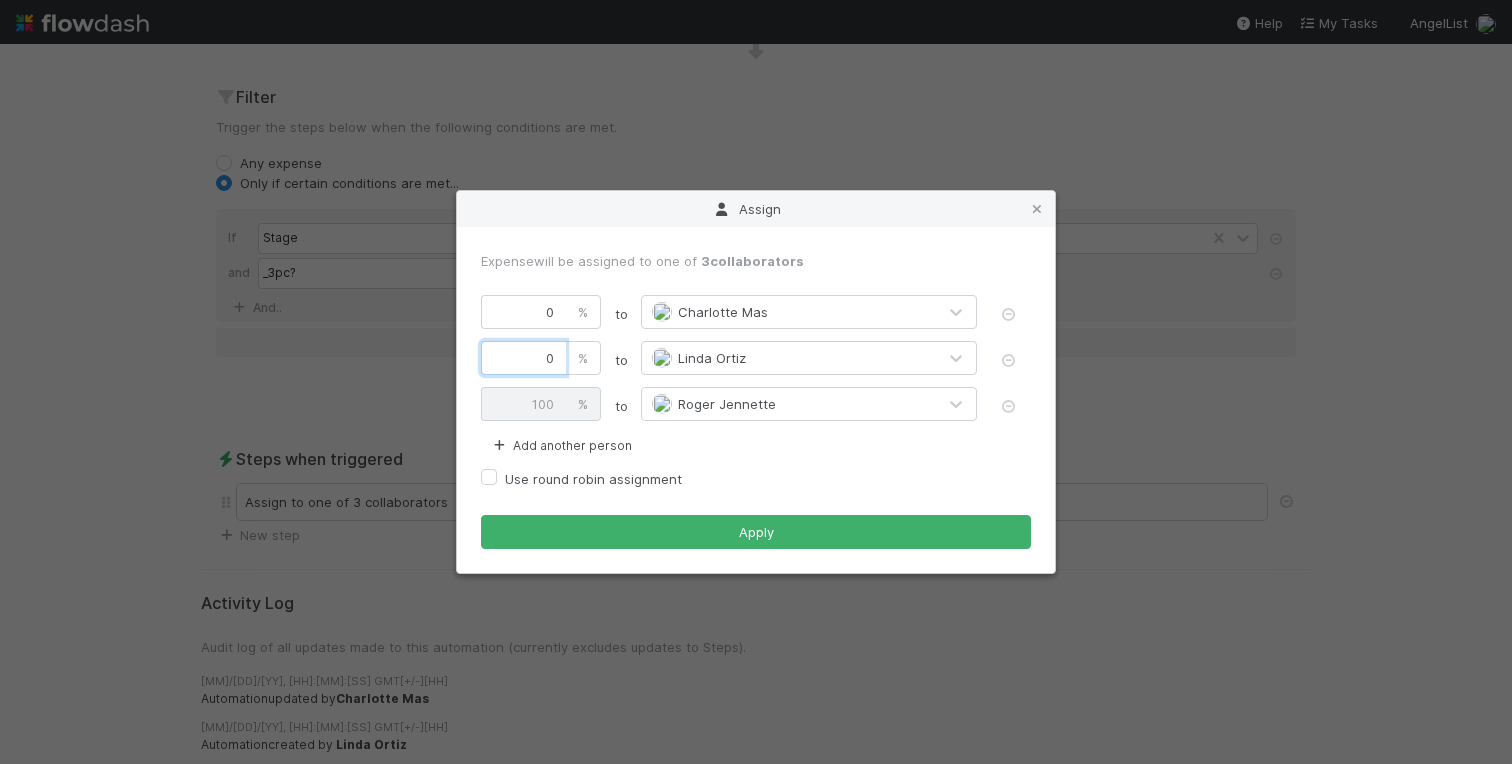 drag, startPoint x: 534, startPoint y: 359, endPoint x: 608, endPoint y: 349, distance: 74.672615 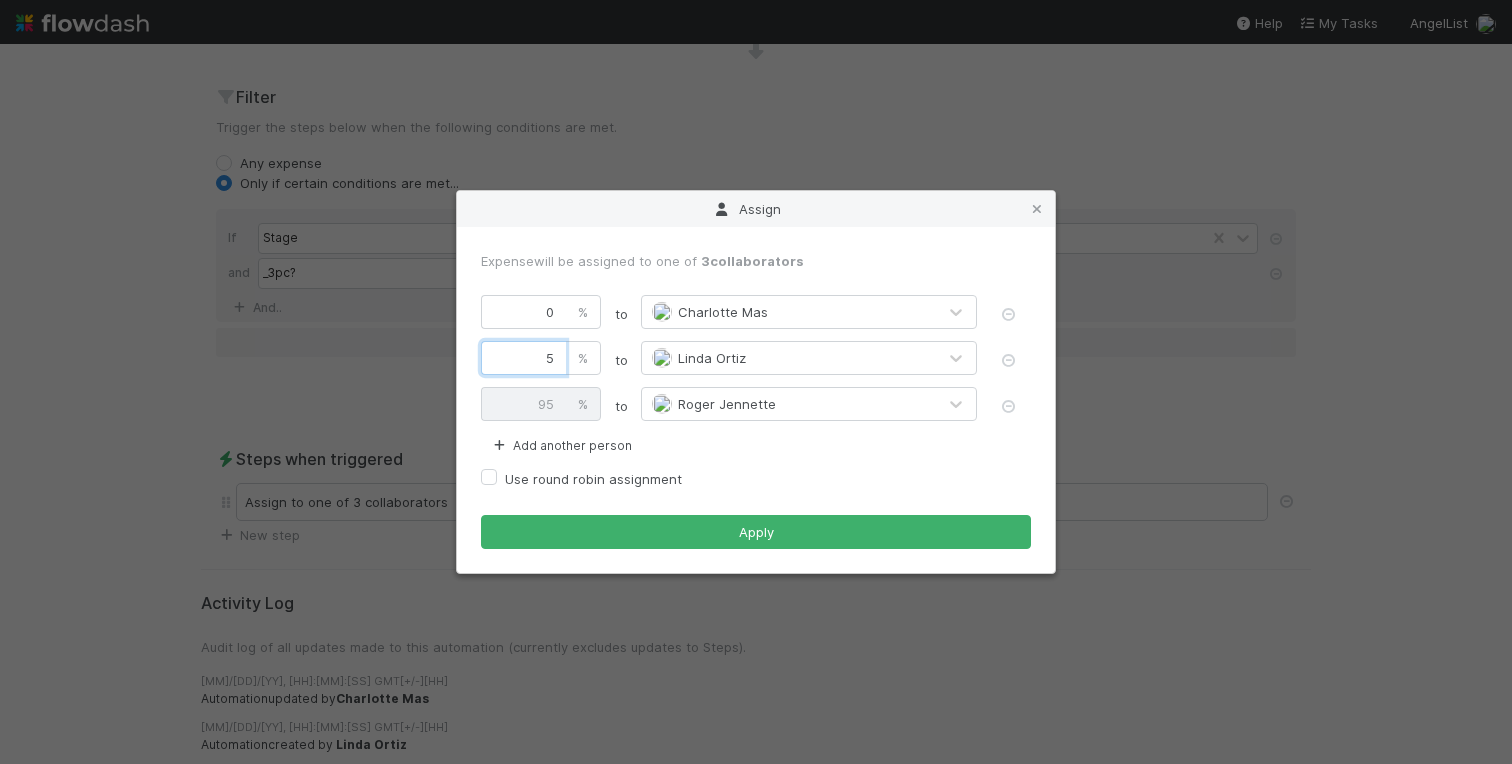 type on "50" 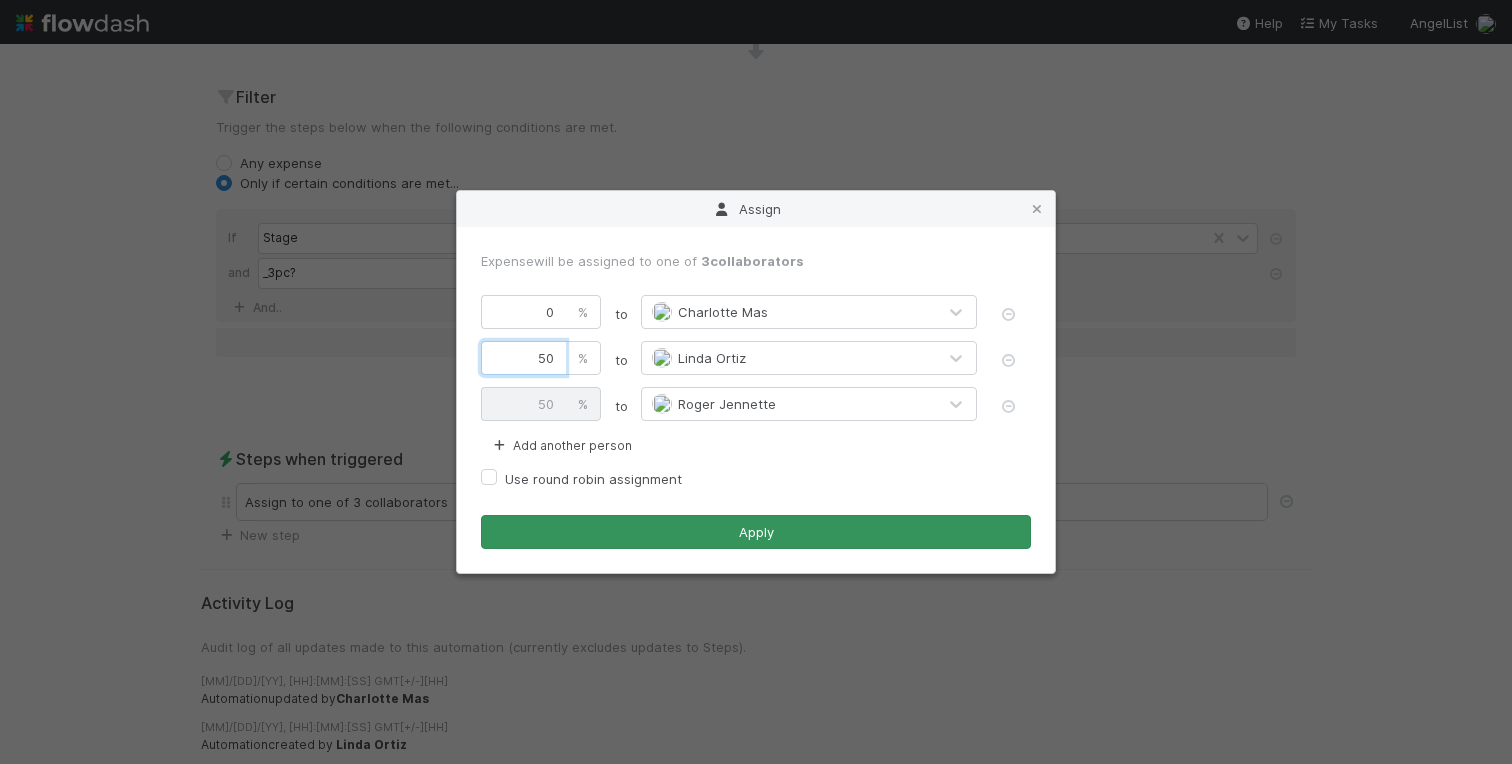 type on "50" 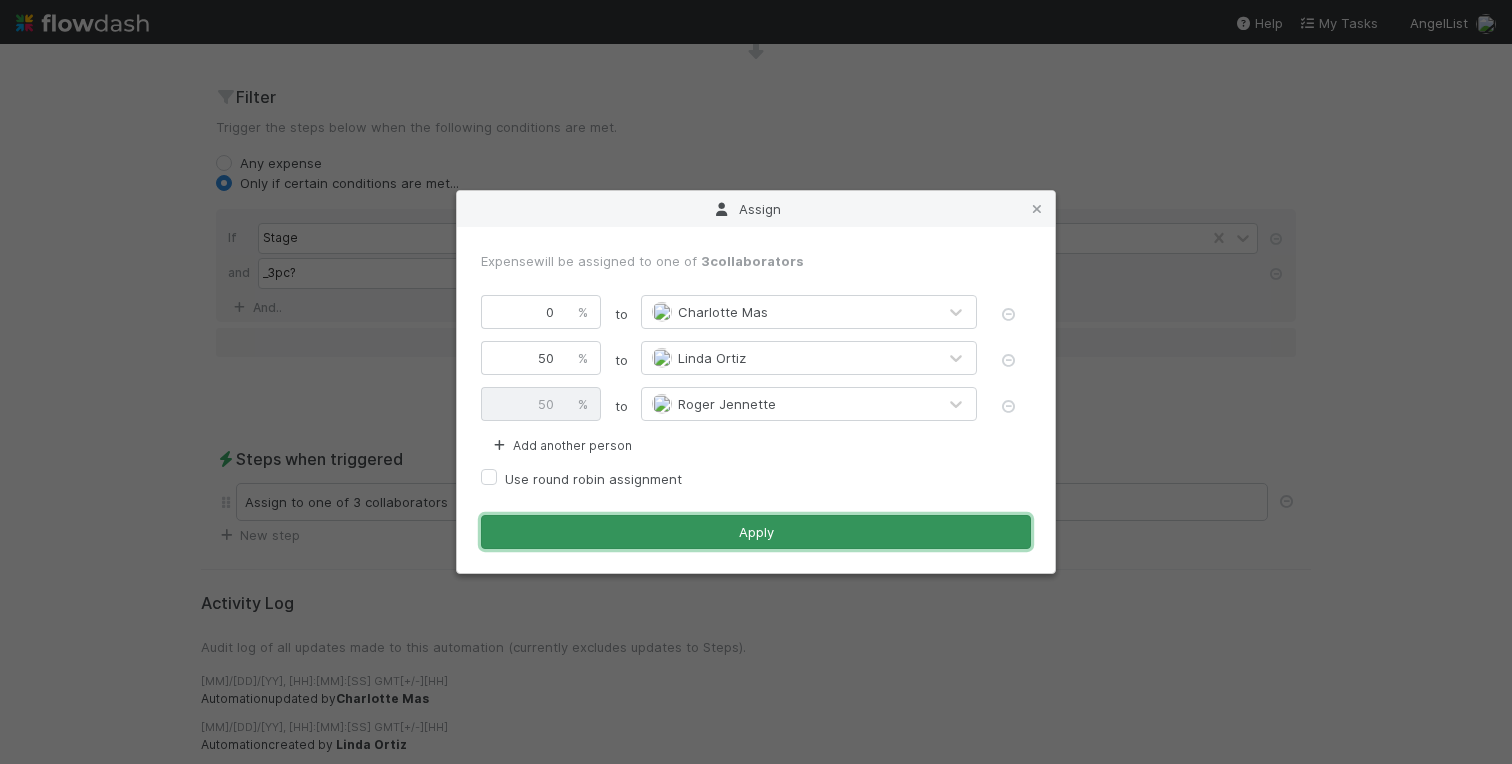 click on "Apply" at bounding box center (756, 532) 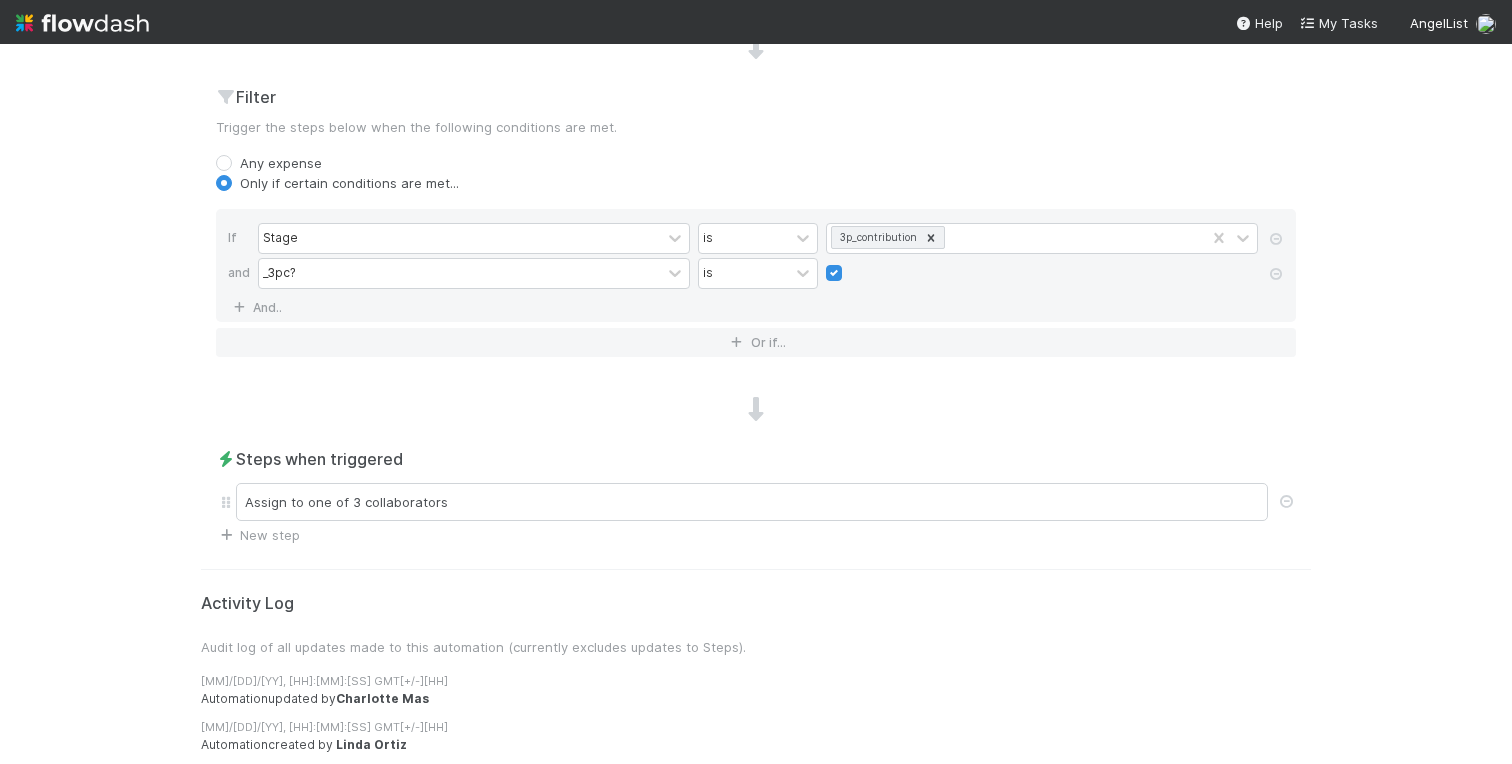 scroll, scrollTop: 0, scrollLeft: 0, axis: both 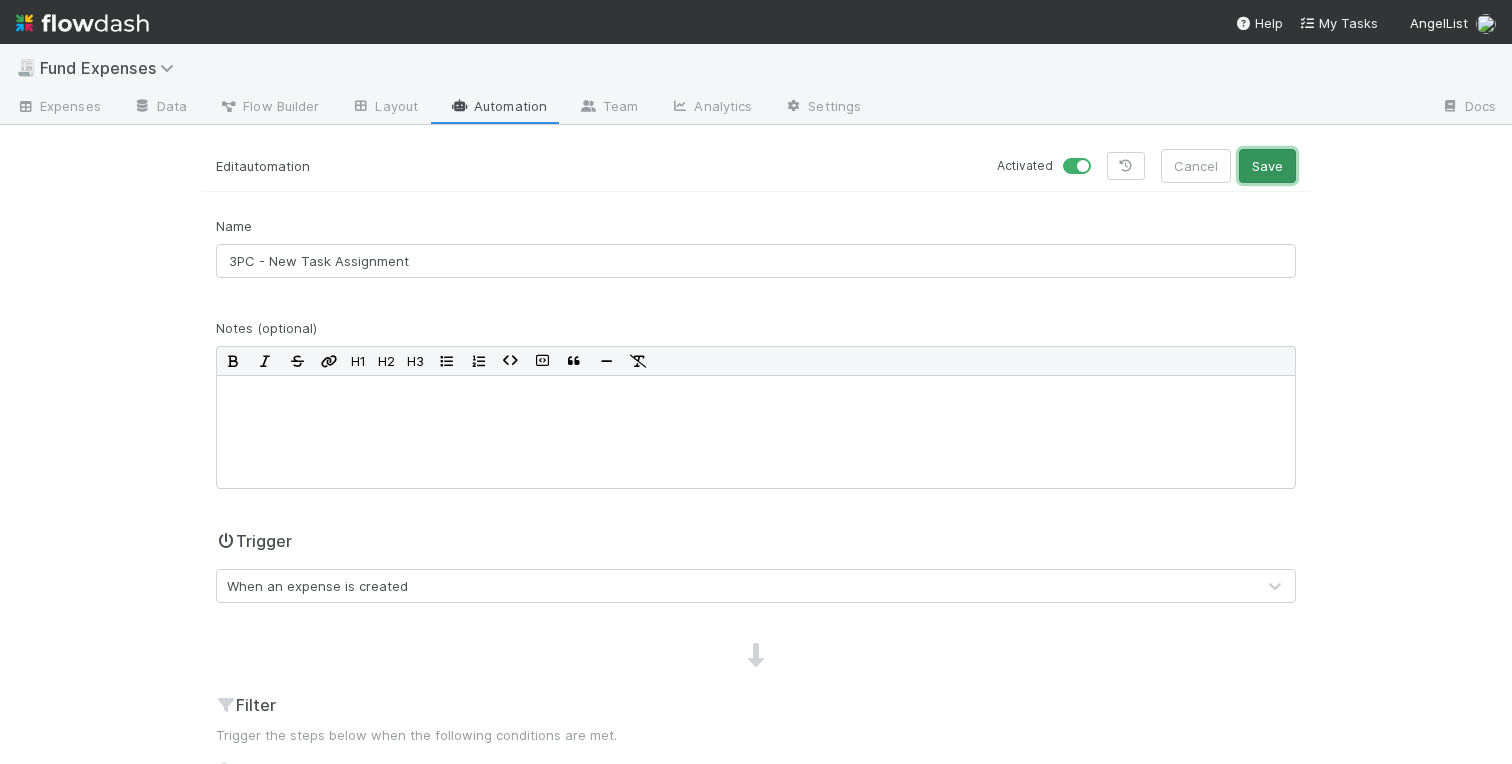 click on "Save" at bounding box center (1267, 166) 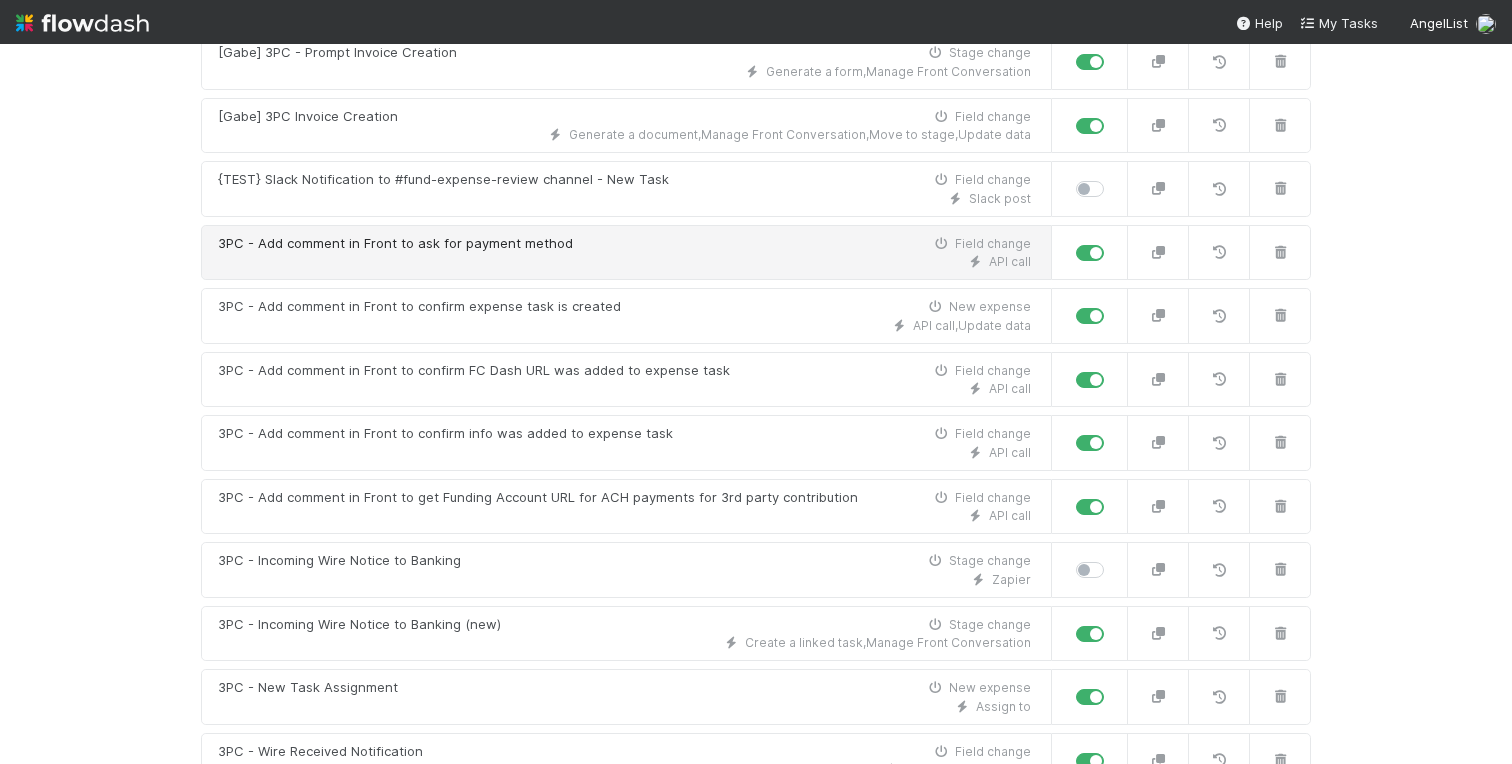 scroll, scrollTop: 0, scrollLeft: 0, axis: both 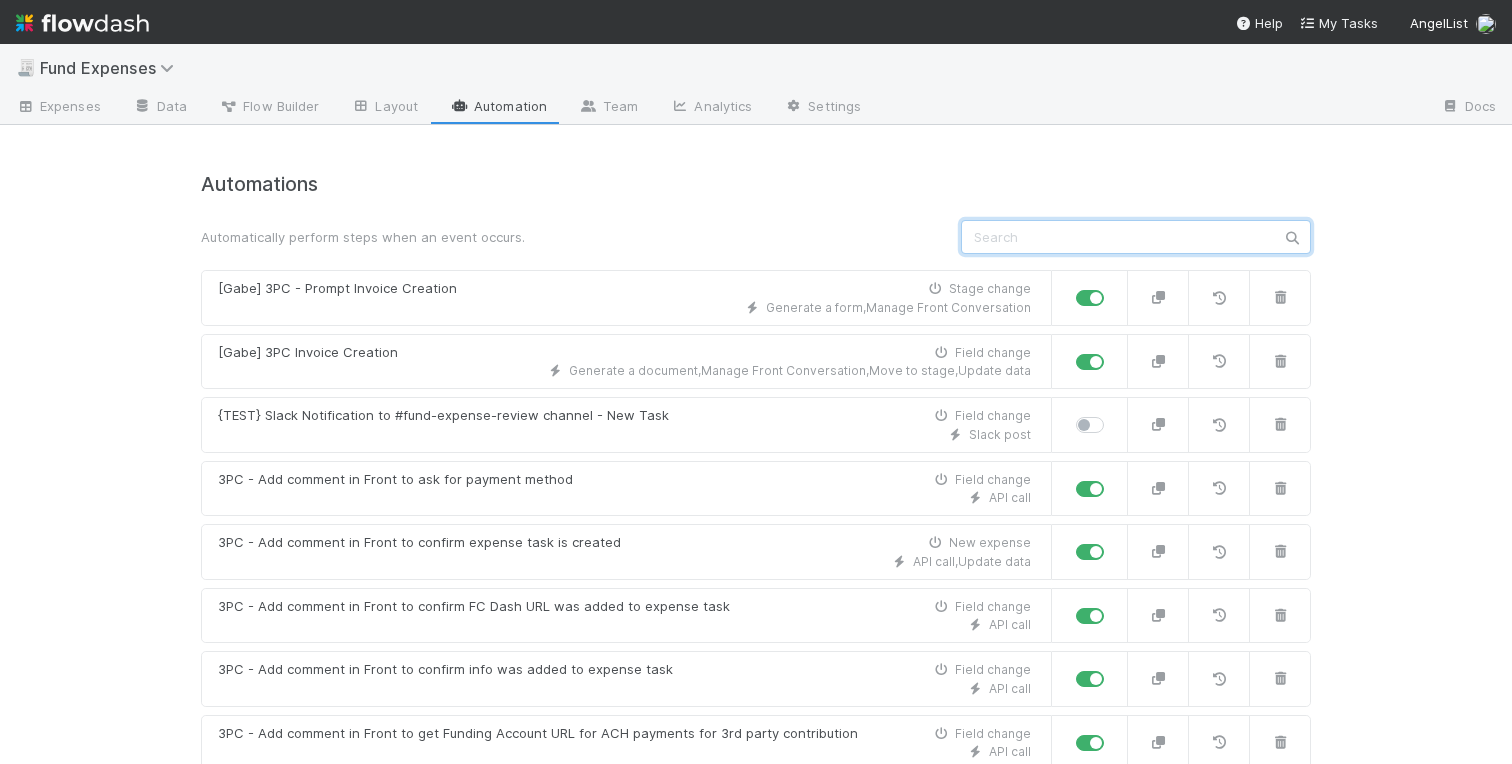 click at bounding box center (1136, 237) 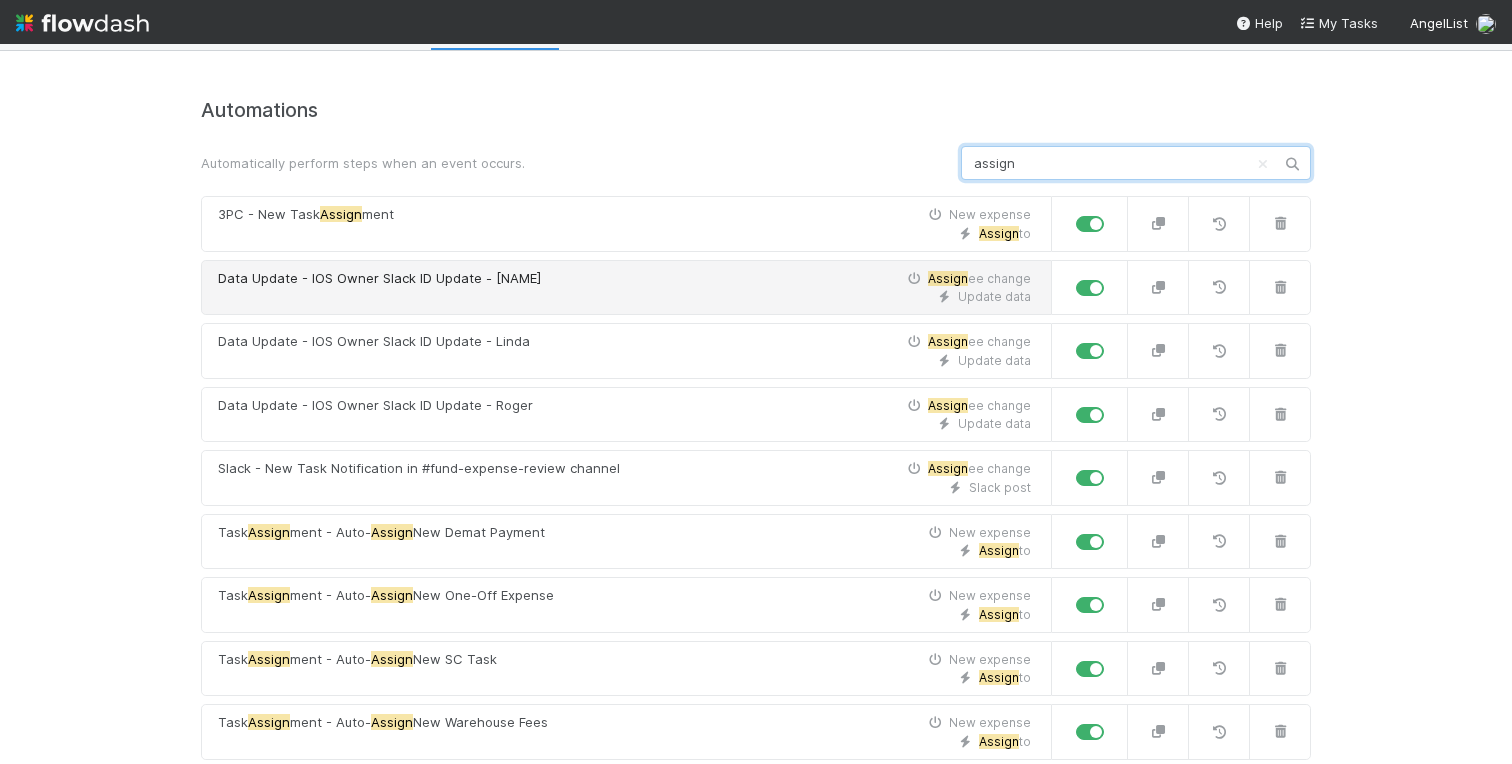 scroll, scrollTop: 179, scrollLeft: 0, axis: vertical 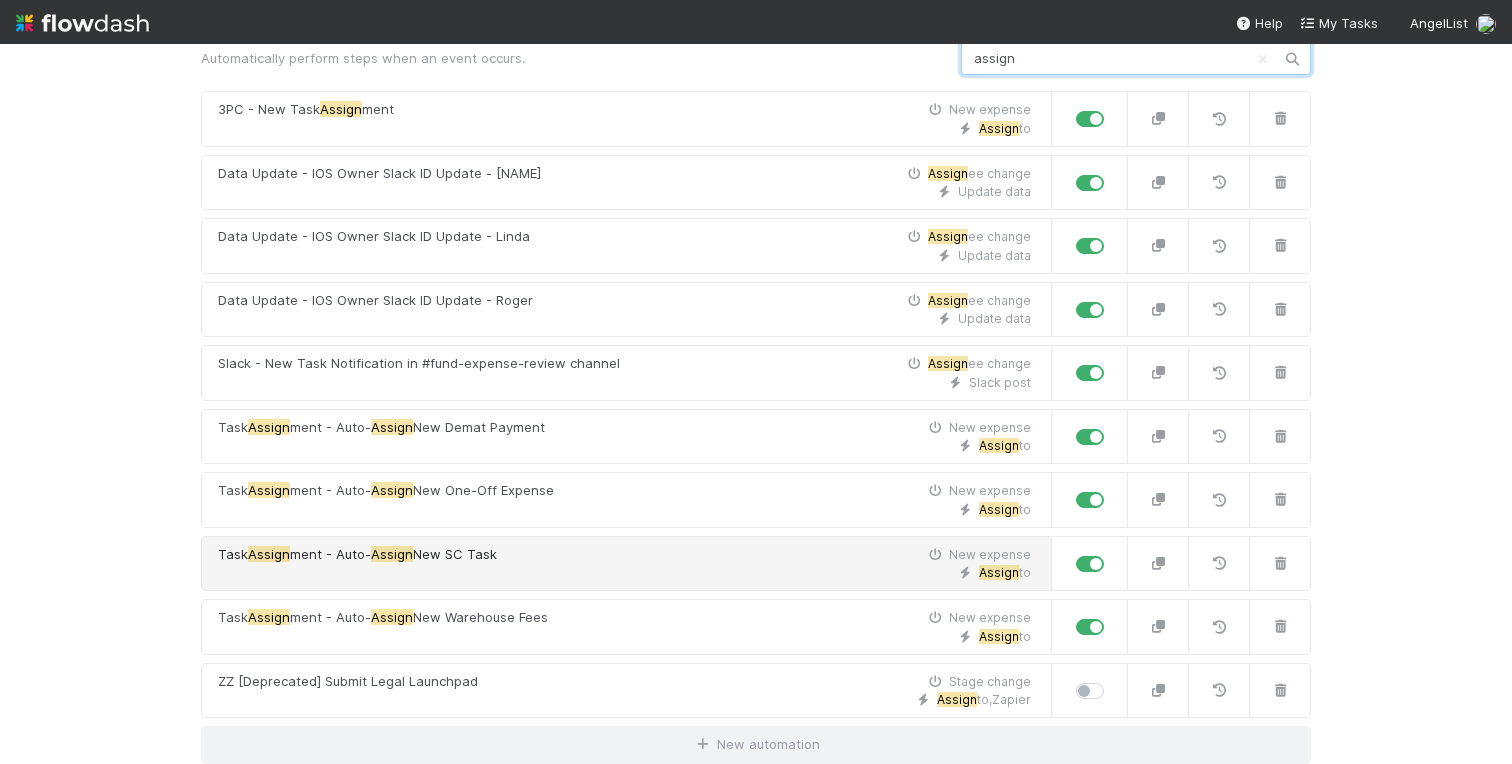 type on "assign" 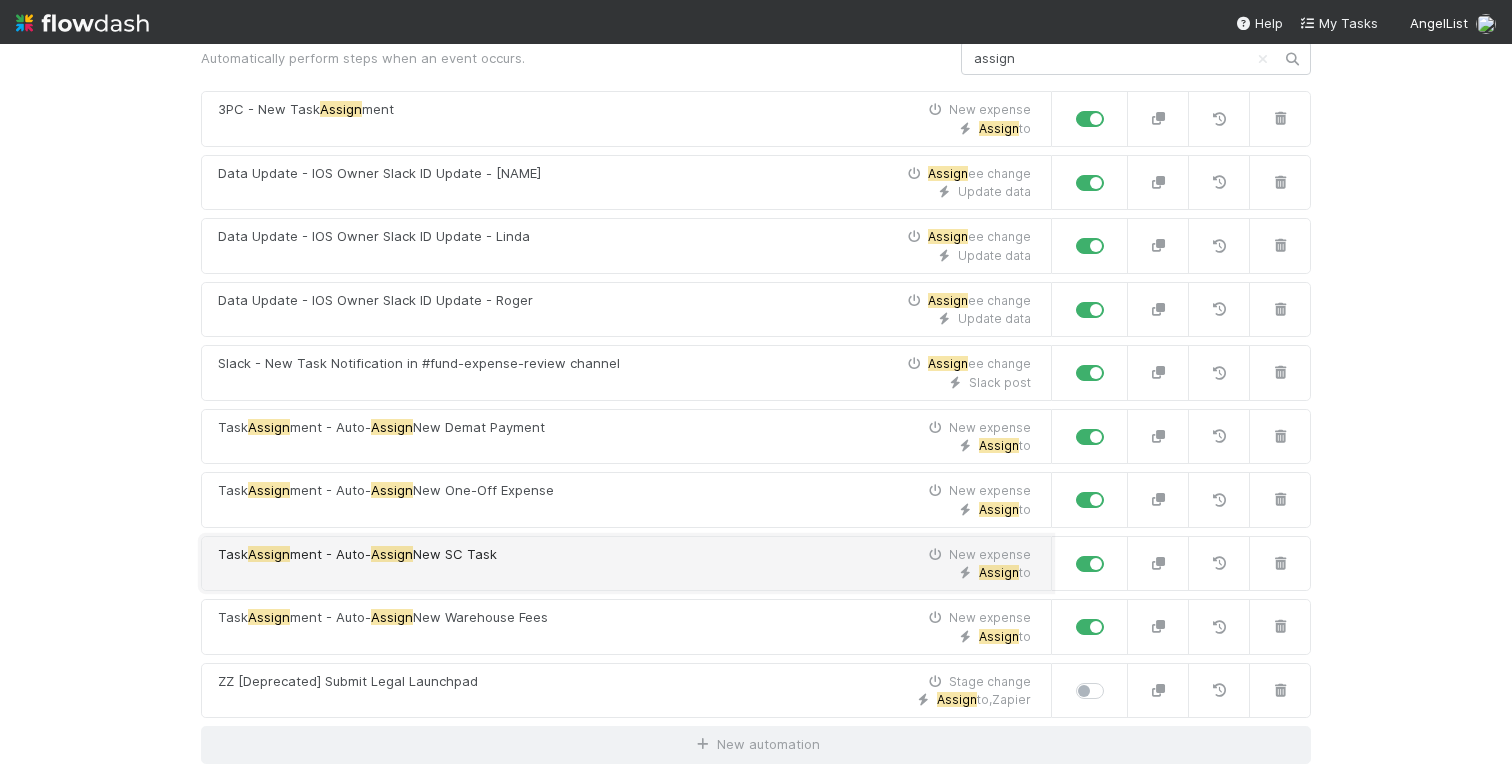 click on "Assign  to" at bounding box center [624, 573] 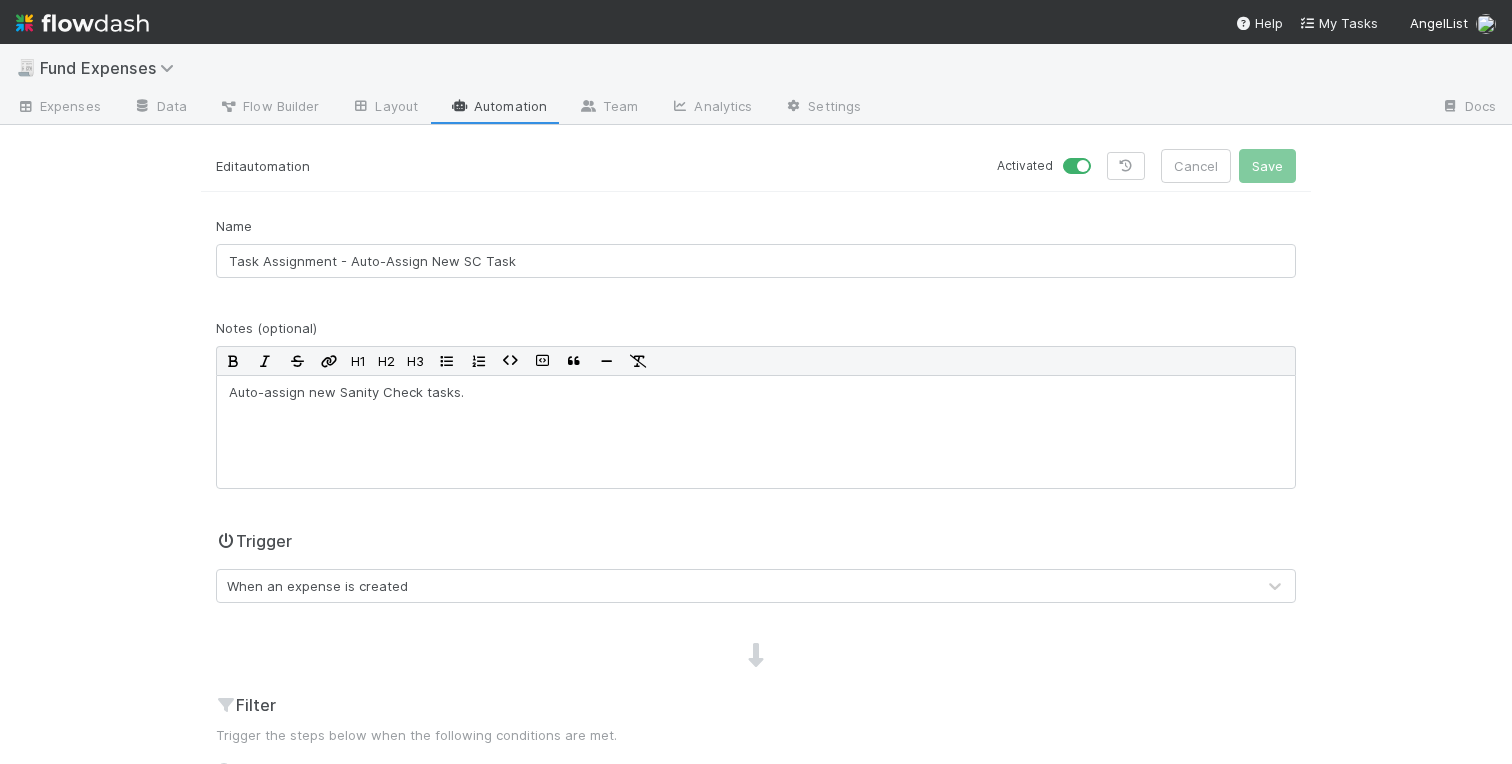 scroll, scrollTop: 700, scrollLeft: 0, axis: vertical 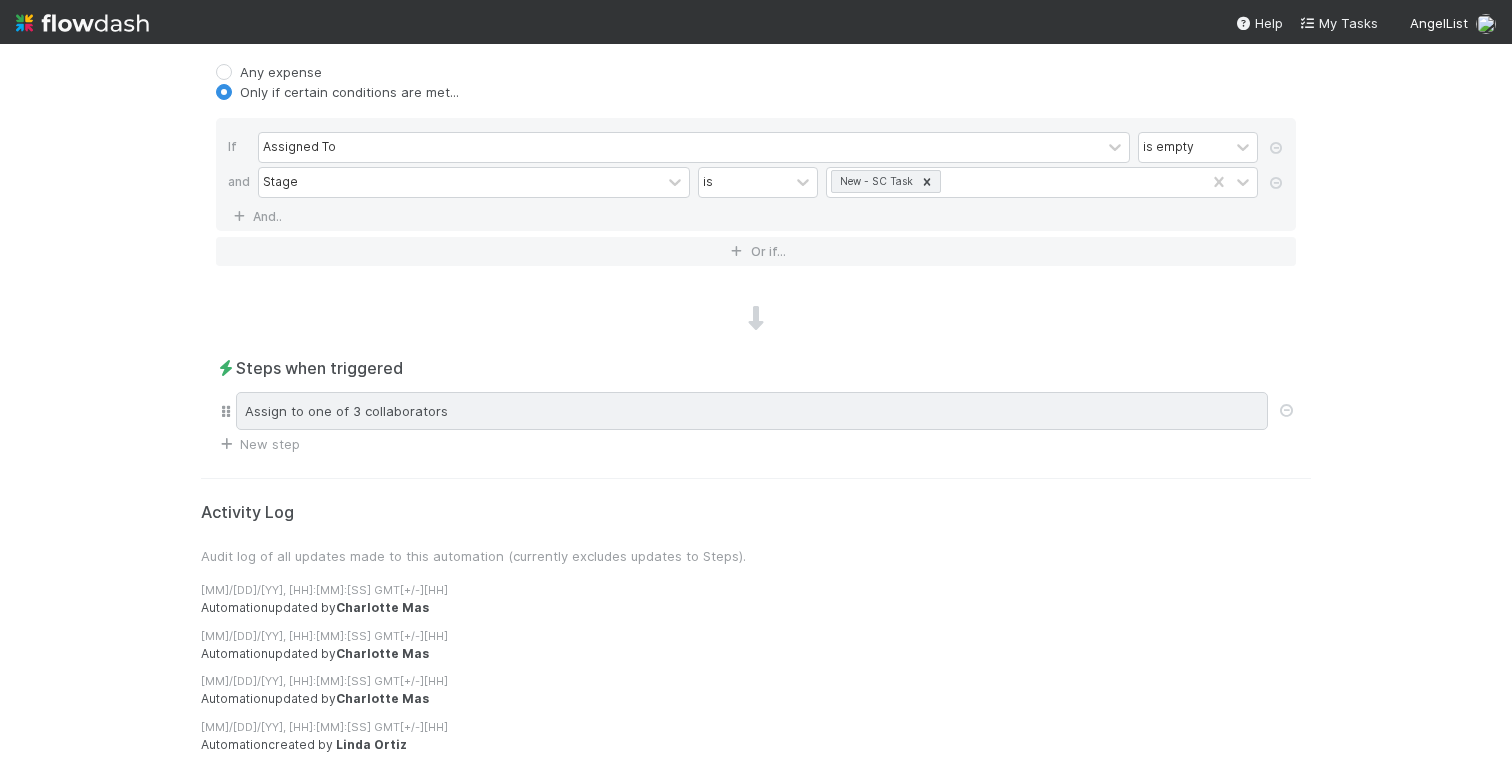 click on "Assign to one of 3 collaborators" at bounding box center (752, 411) 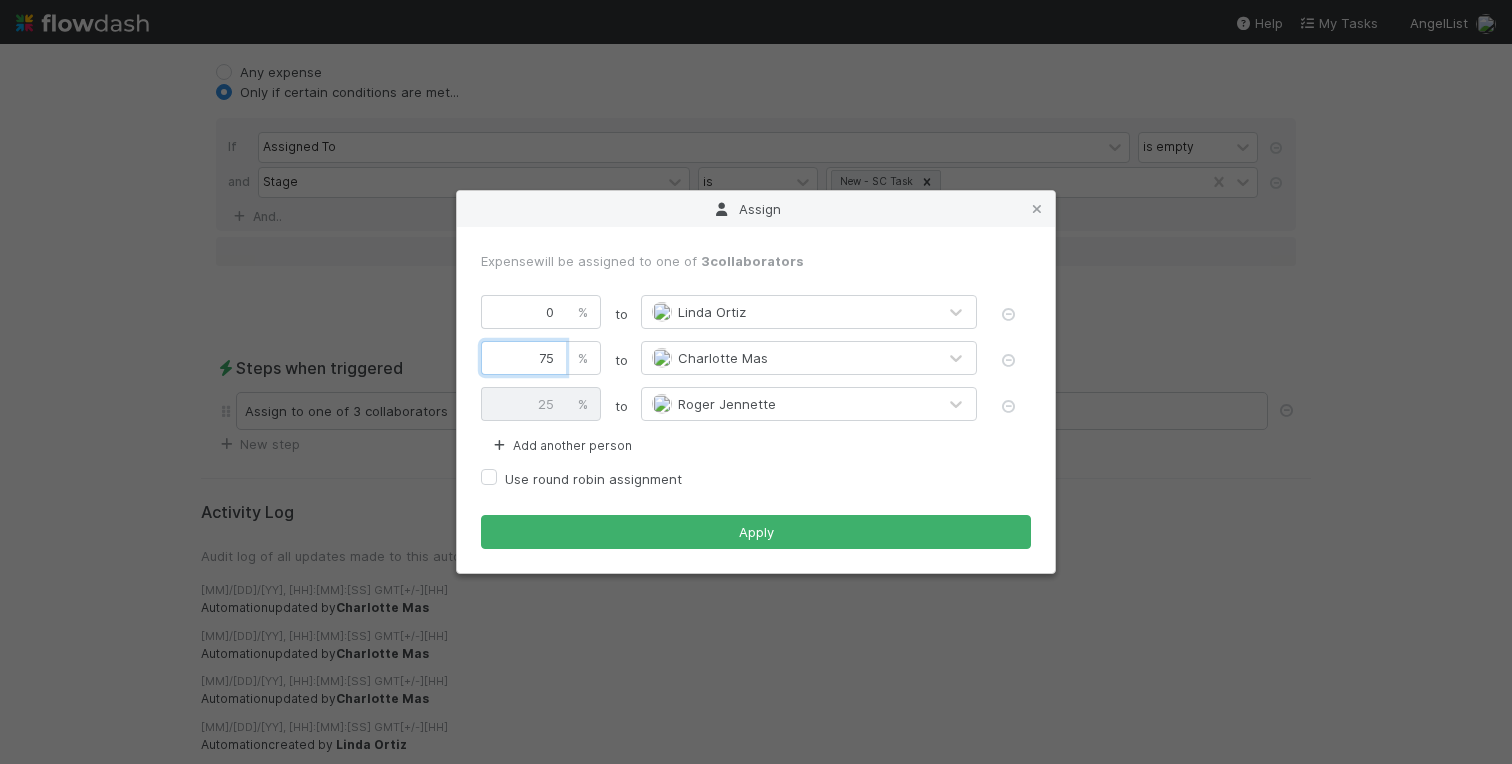 drag, startPoint x: 515, startPoint y: 357, endPoint x: 601, endPoint y: 356, distance: 86.00581 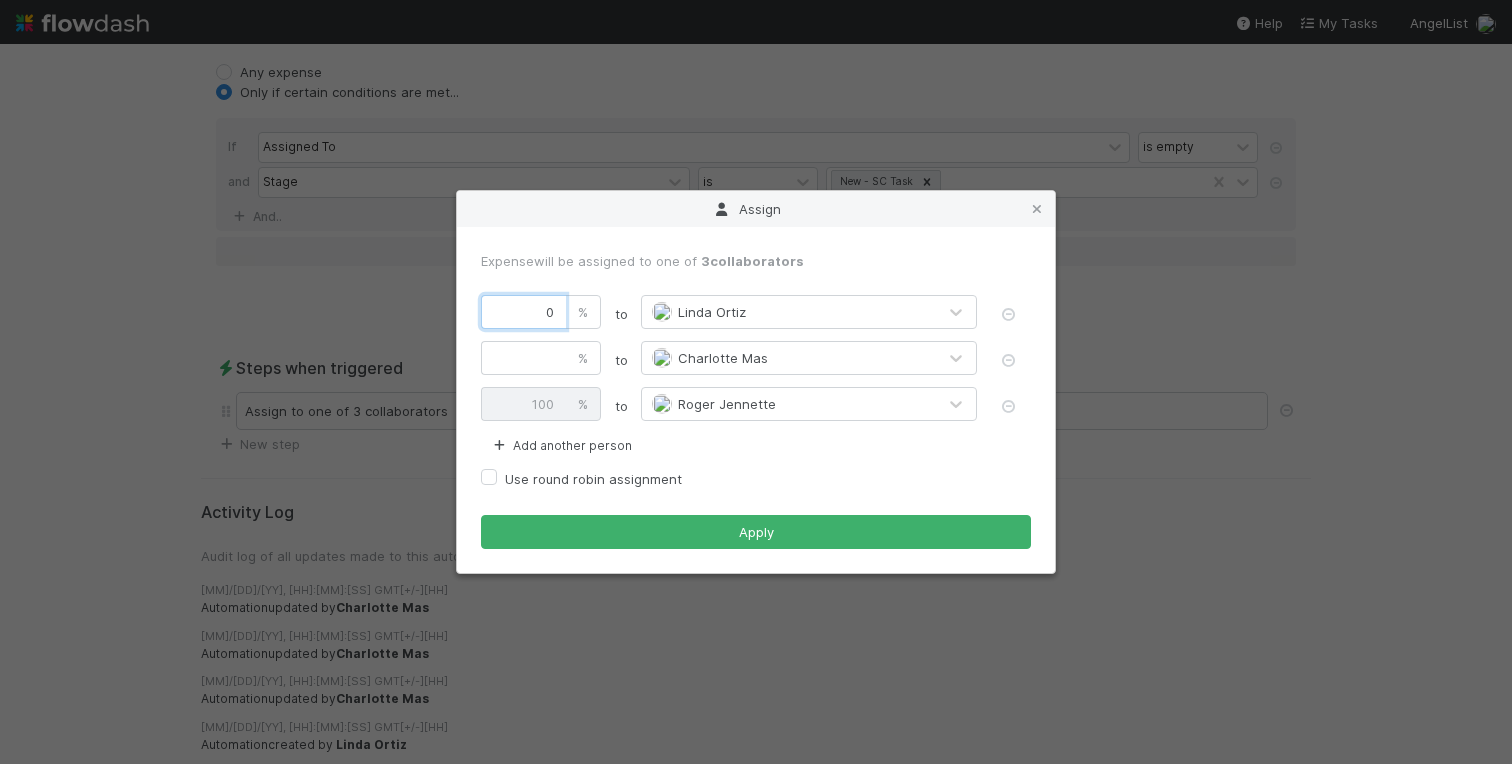 type on "0" 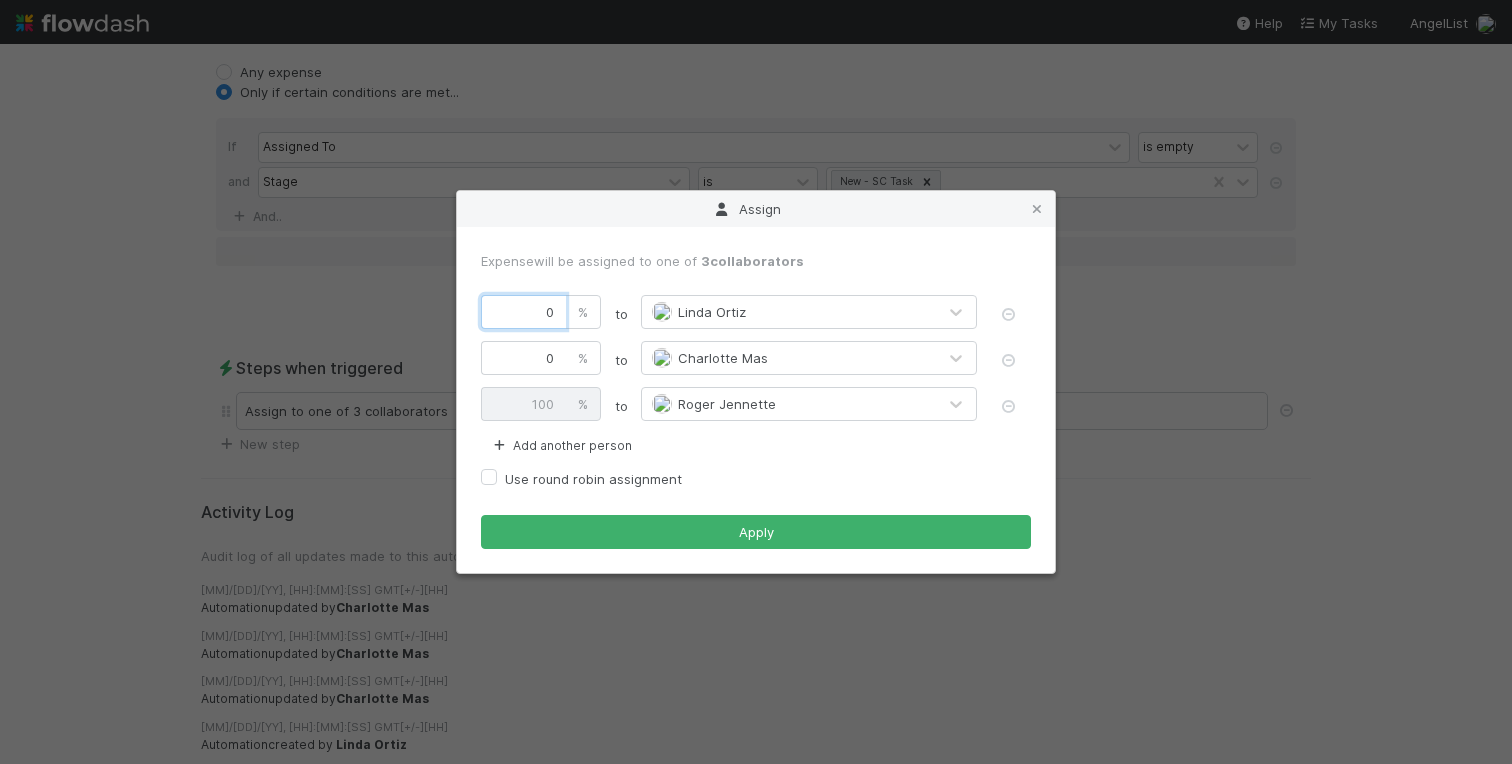 drag, startPoint x: 534, startPoint y: 314, endPoint x: 711, endPoint y: 309, distance: 177.0706 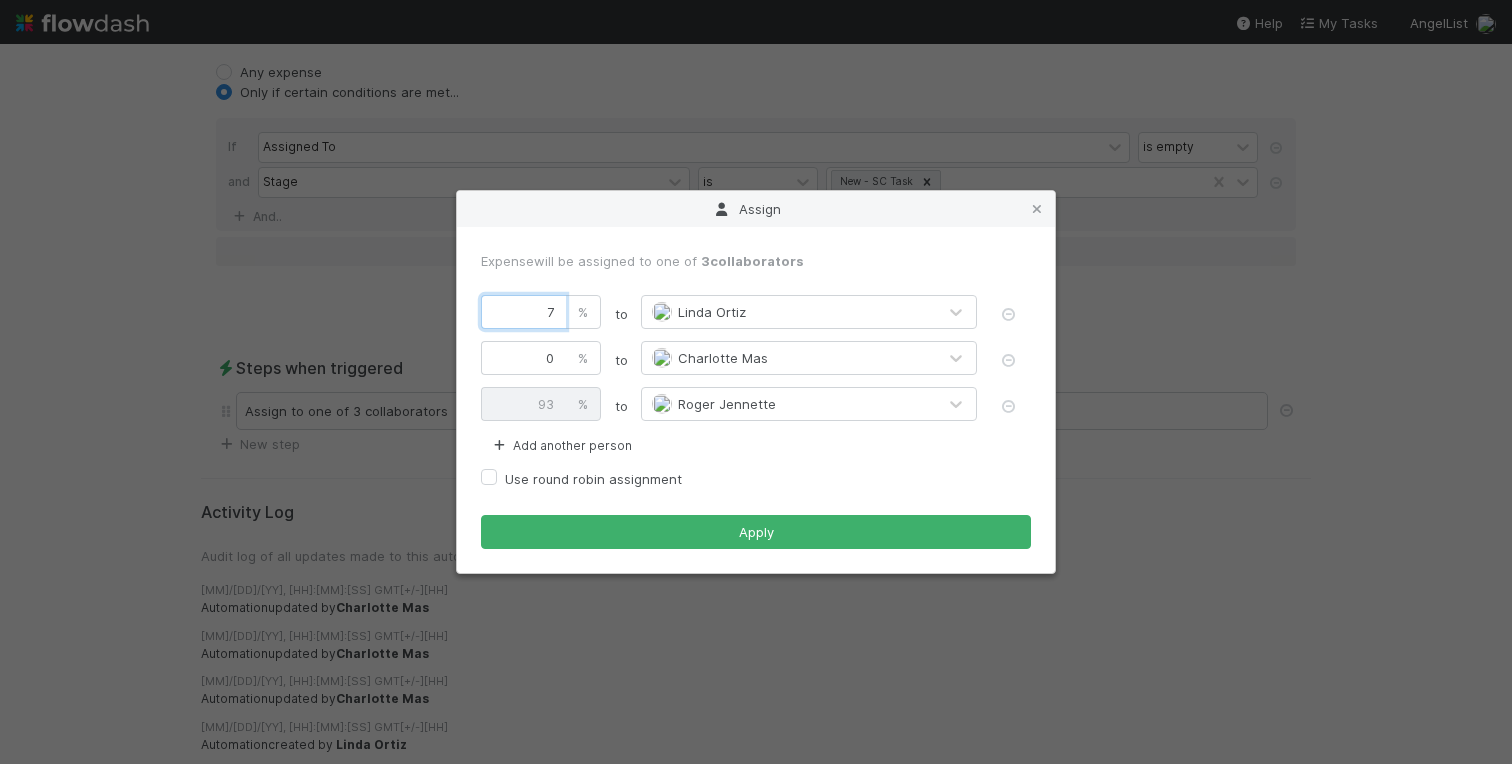 type on "75" 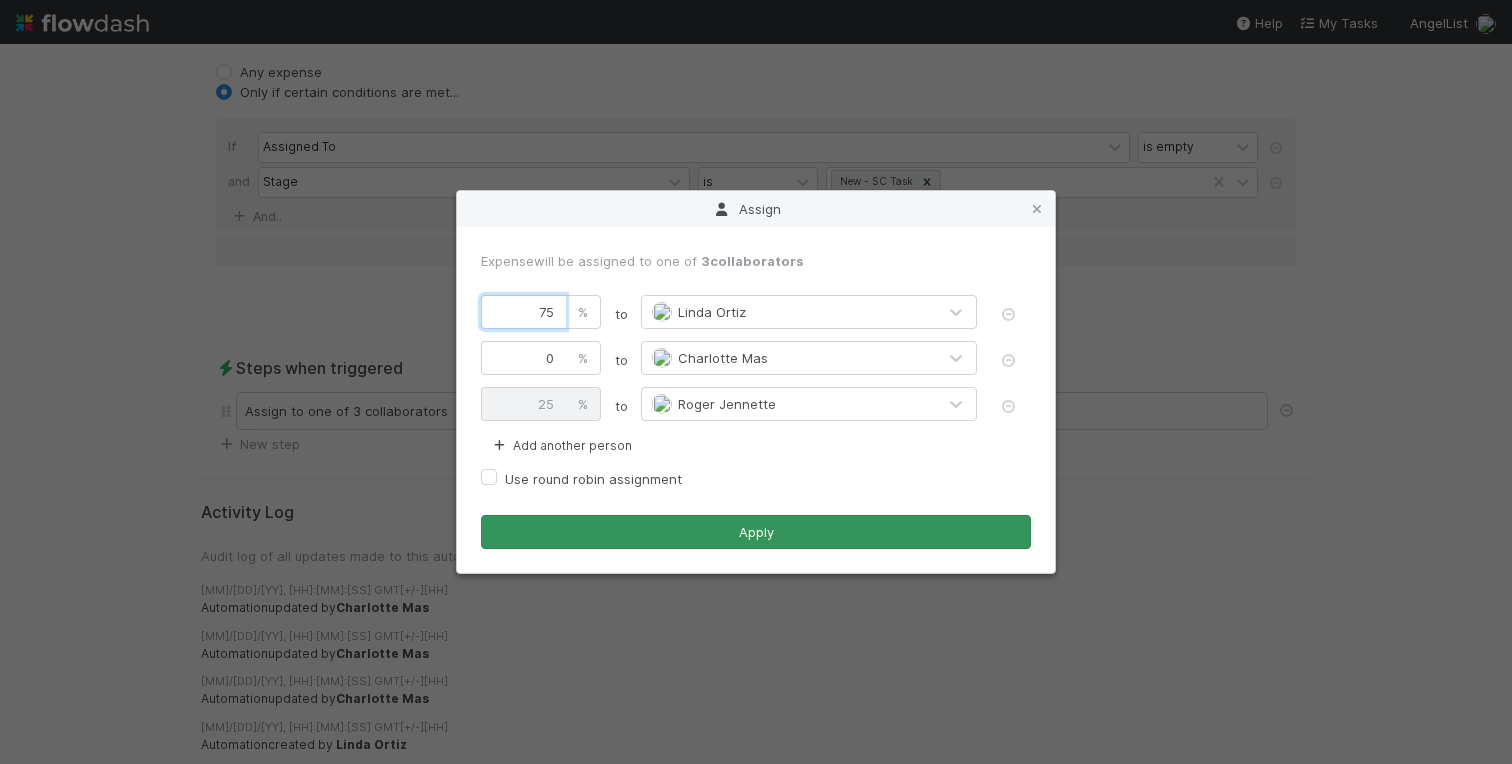 type on "75" 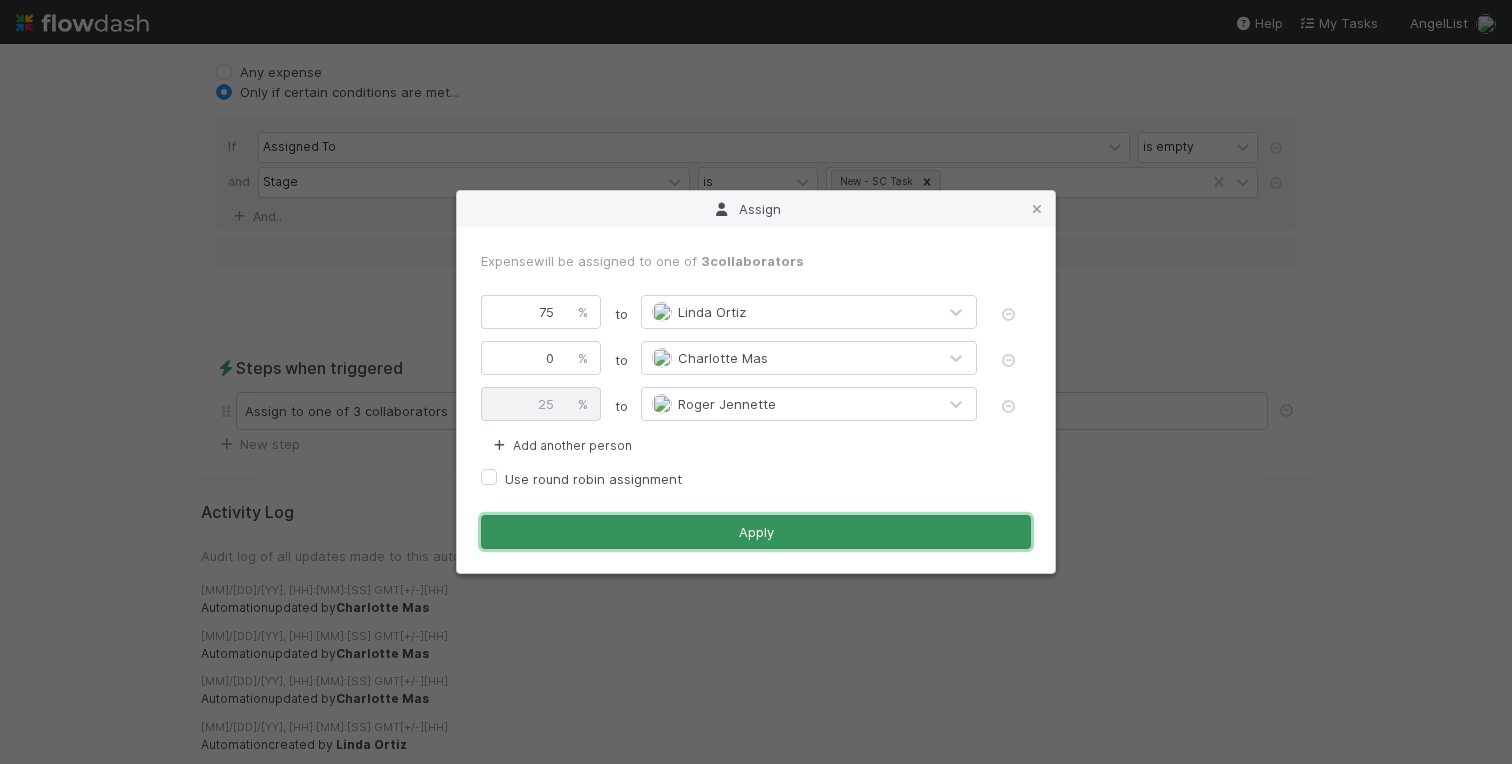 click on "Apply" at bounding box center [756, 532] 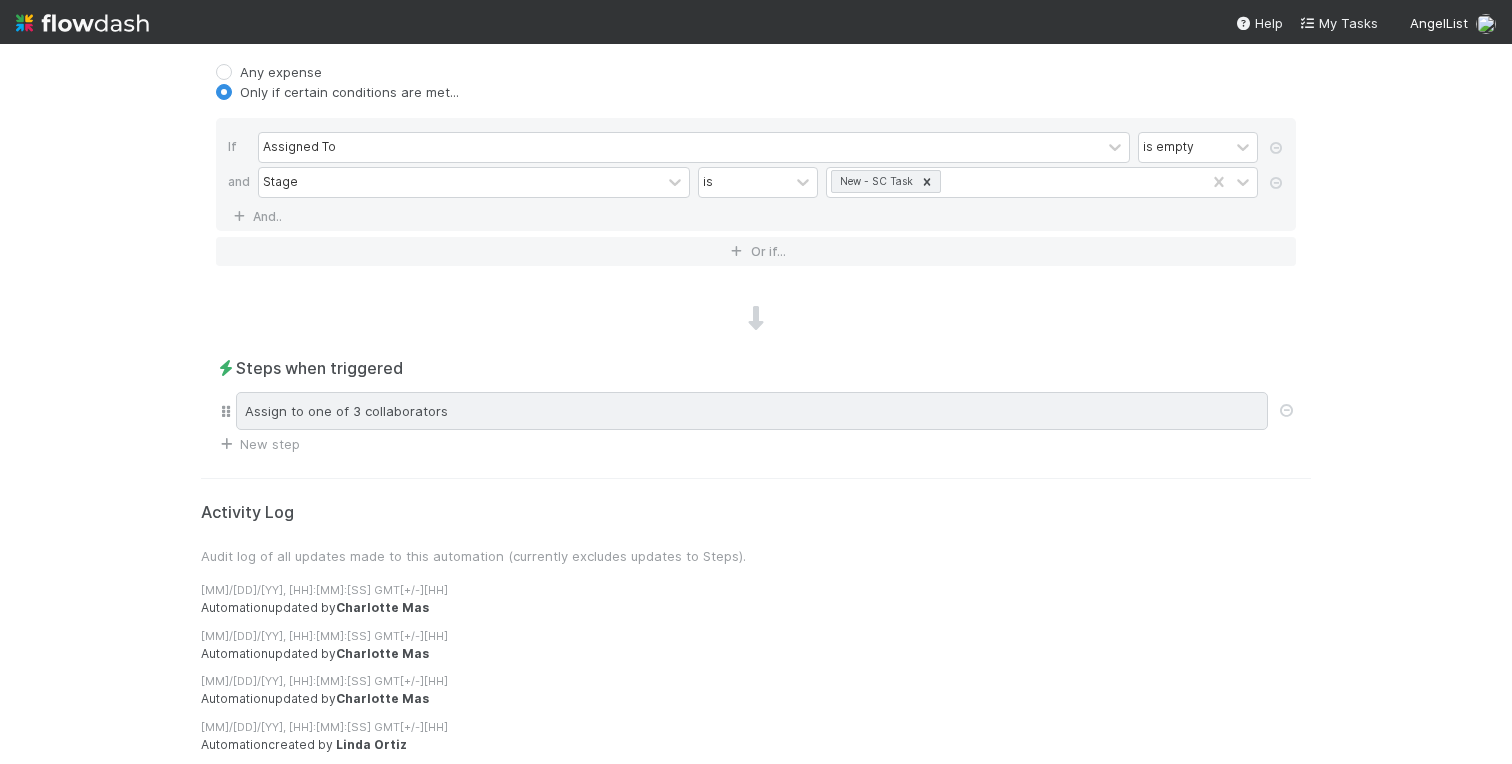 scroll, scrollTop: 0, scrollLeft: 0, axis: both 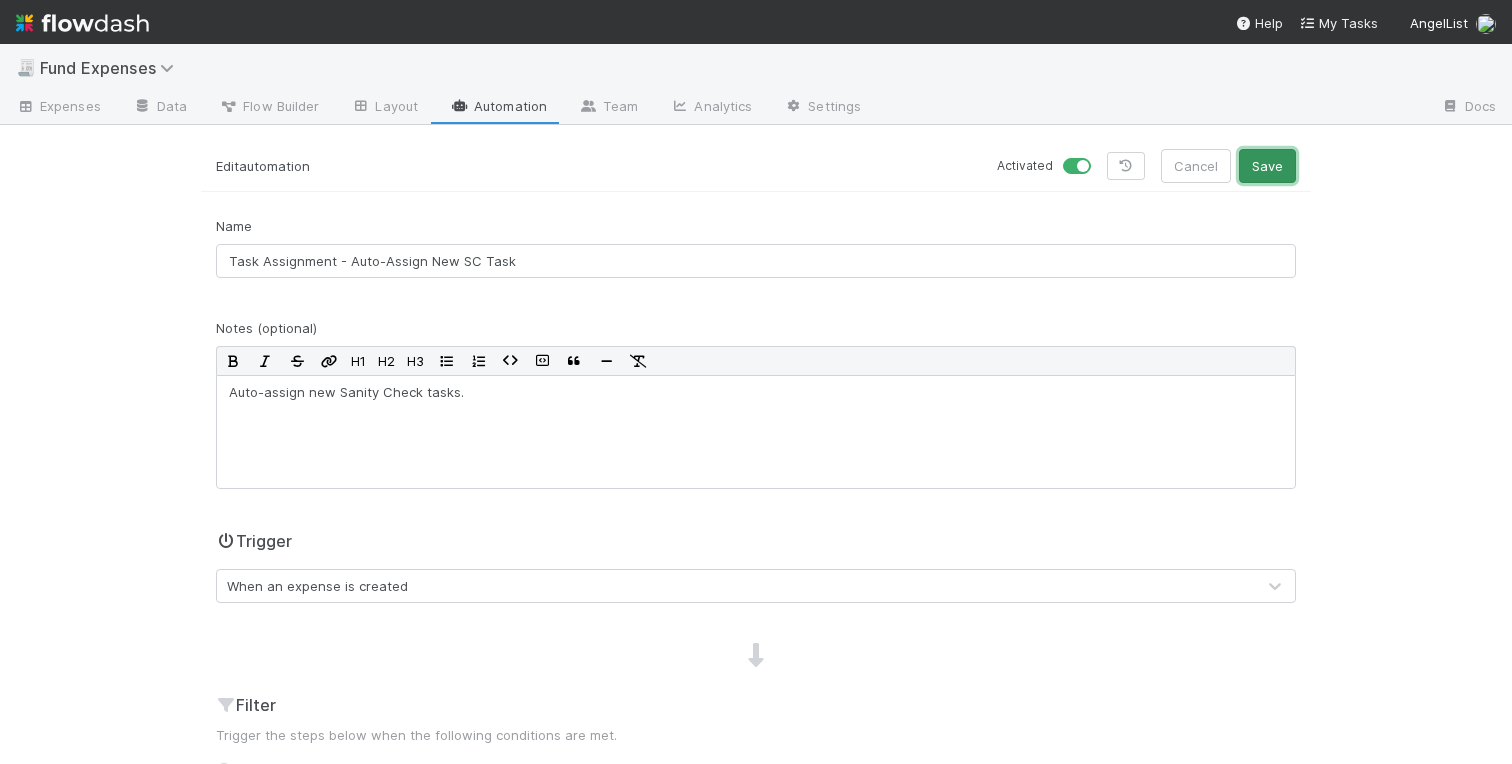 click on "Save" at bounding box center [1267, 166] 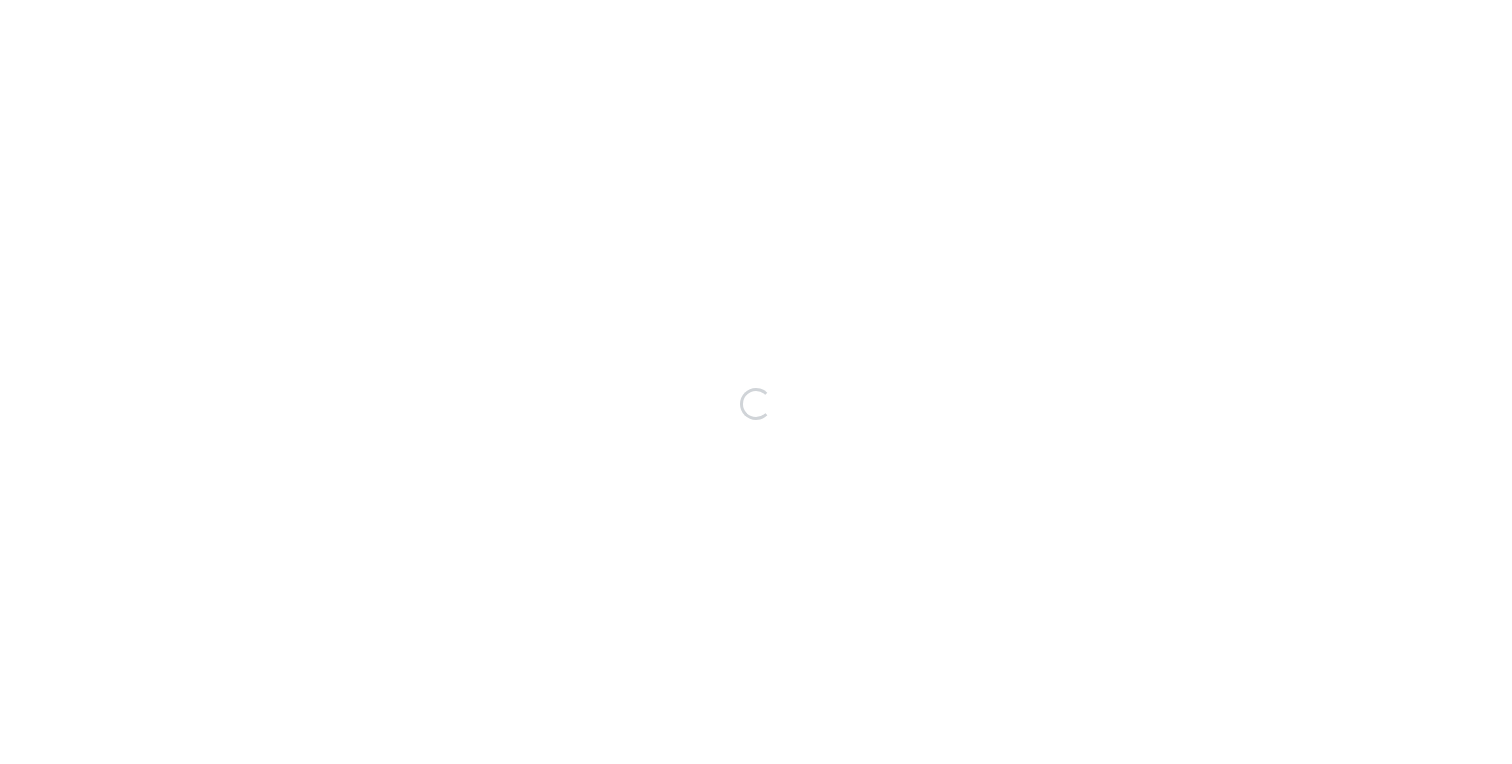 scroll, scrollTop: 0, scrollLeft: 0, axis: both 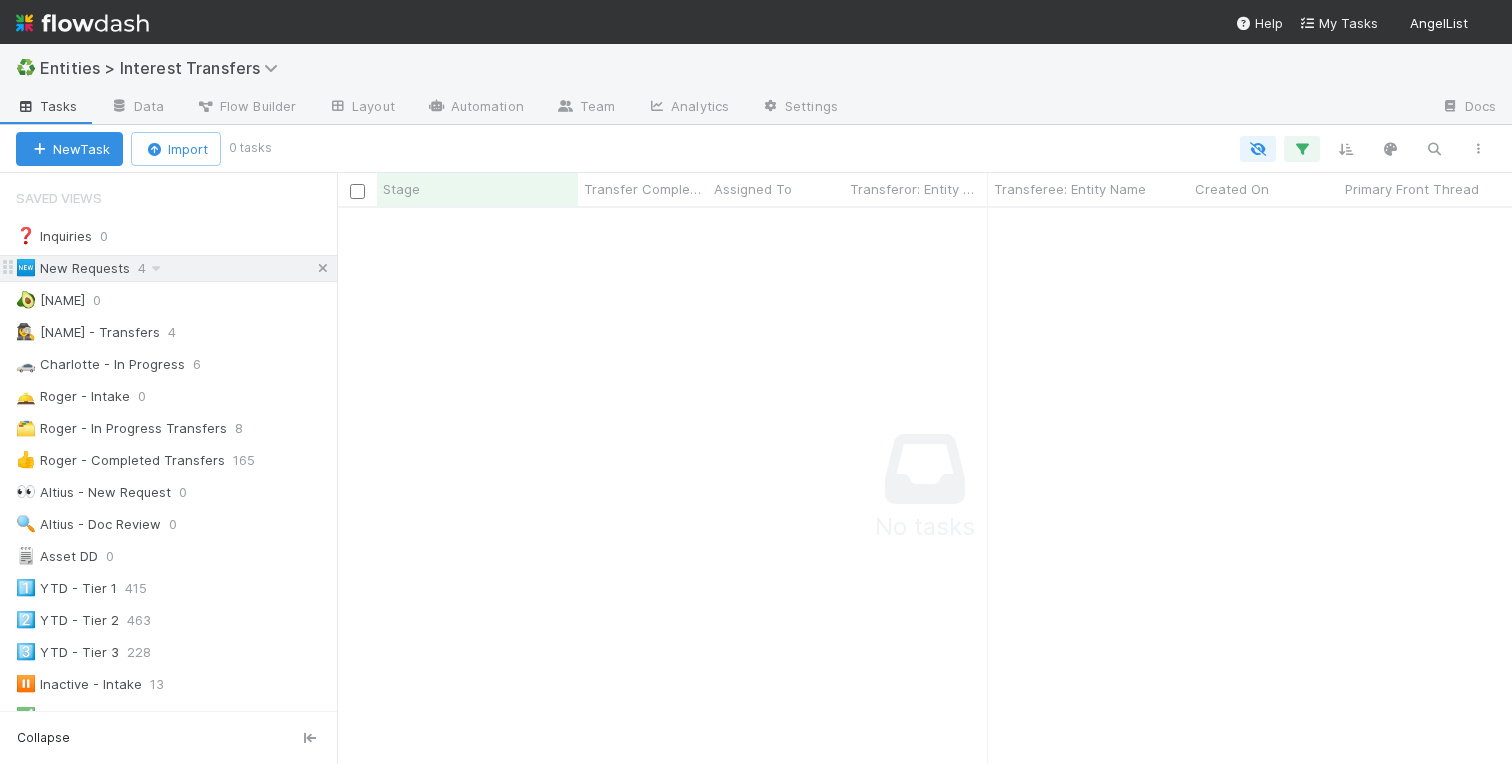 click at bounding box center [323, 268] 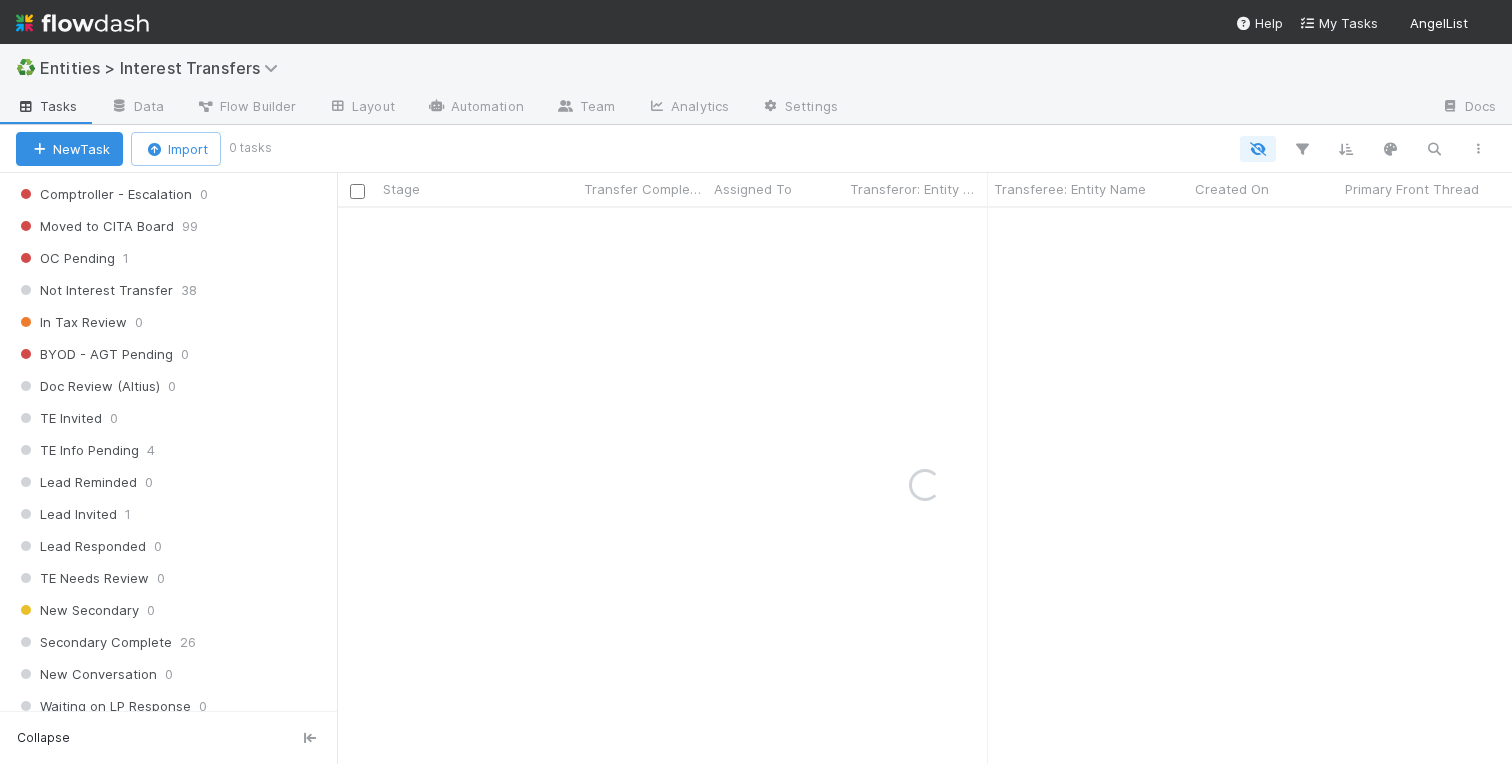 scroll, scrollTop: 2418, scrollLeft: 0, axis: vertical 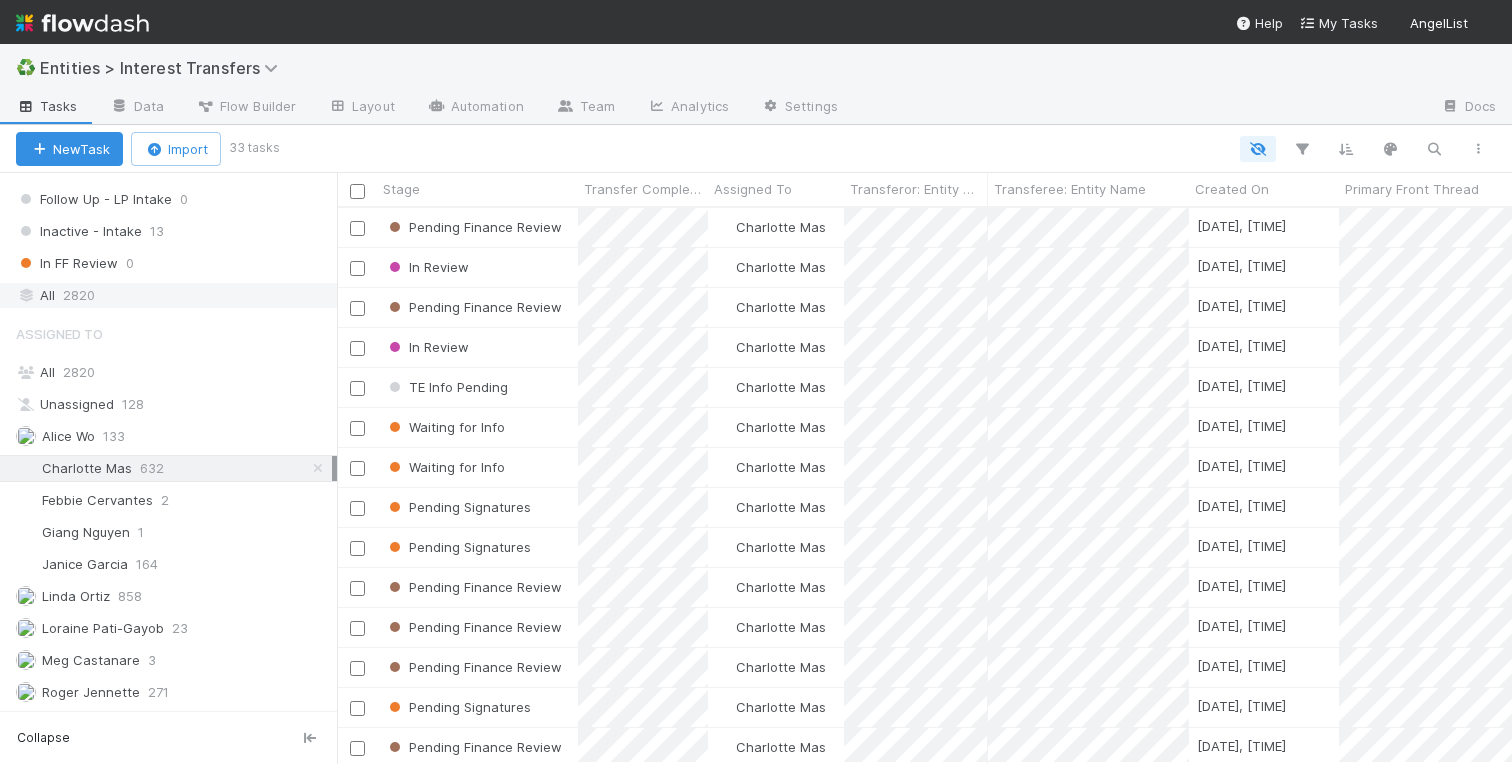 click on "2820" at bounding box center [79, 295] 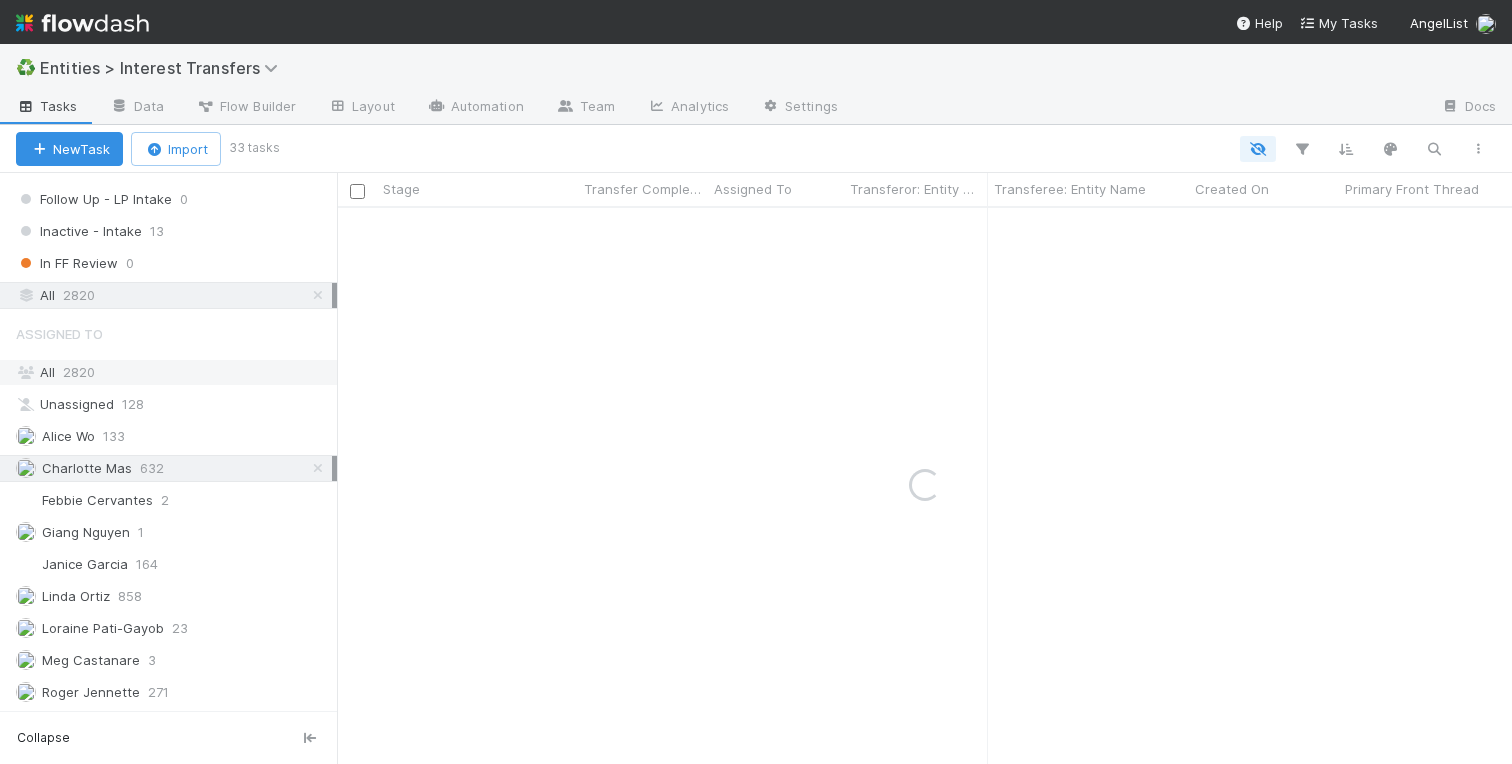 click on "2820" at bounding box center [79, 372] 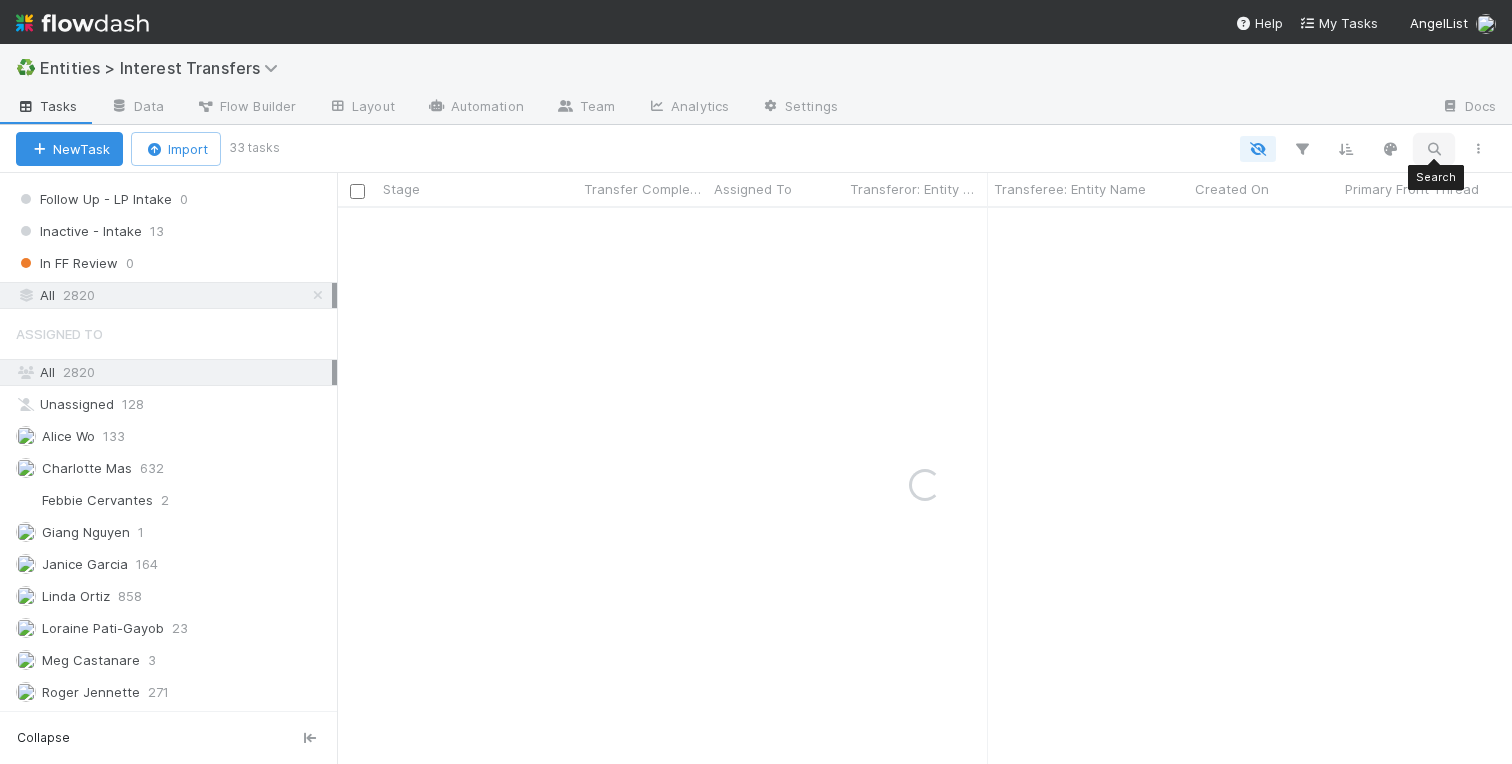 click at bounding box center [1434, 149] 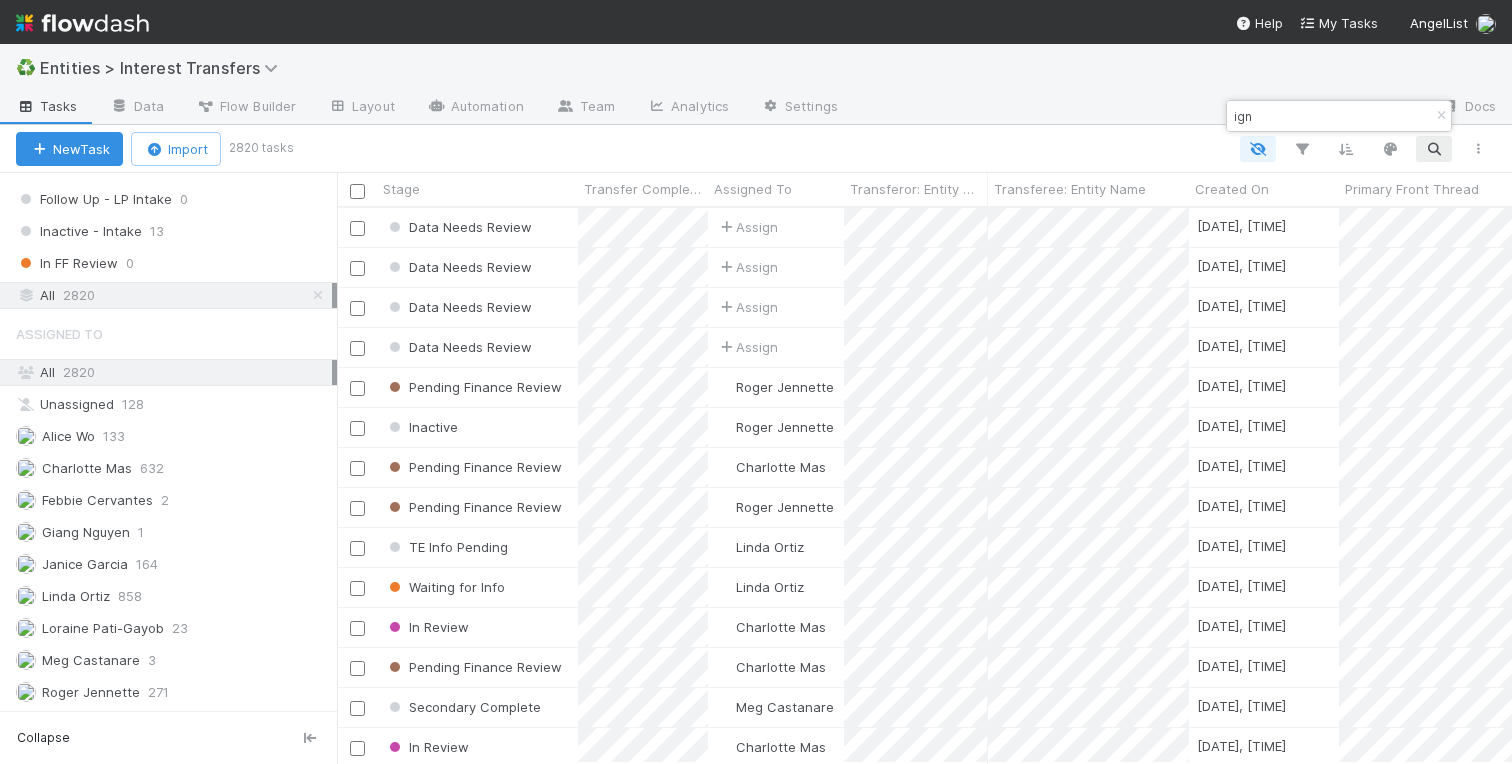 scroll, scrollTop: 0, scrollLeft: 1, axis: horizontal 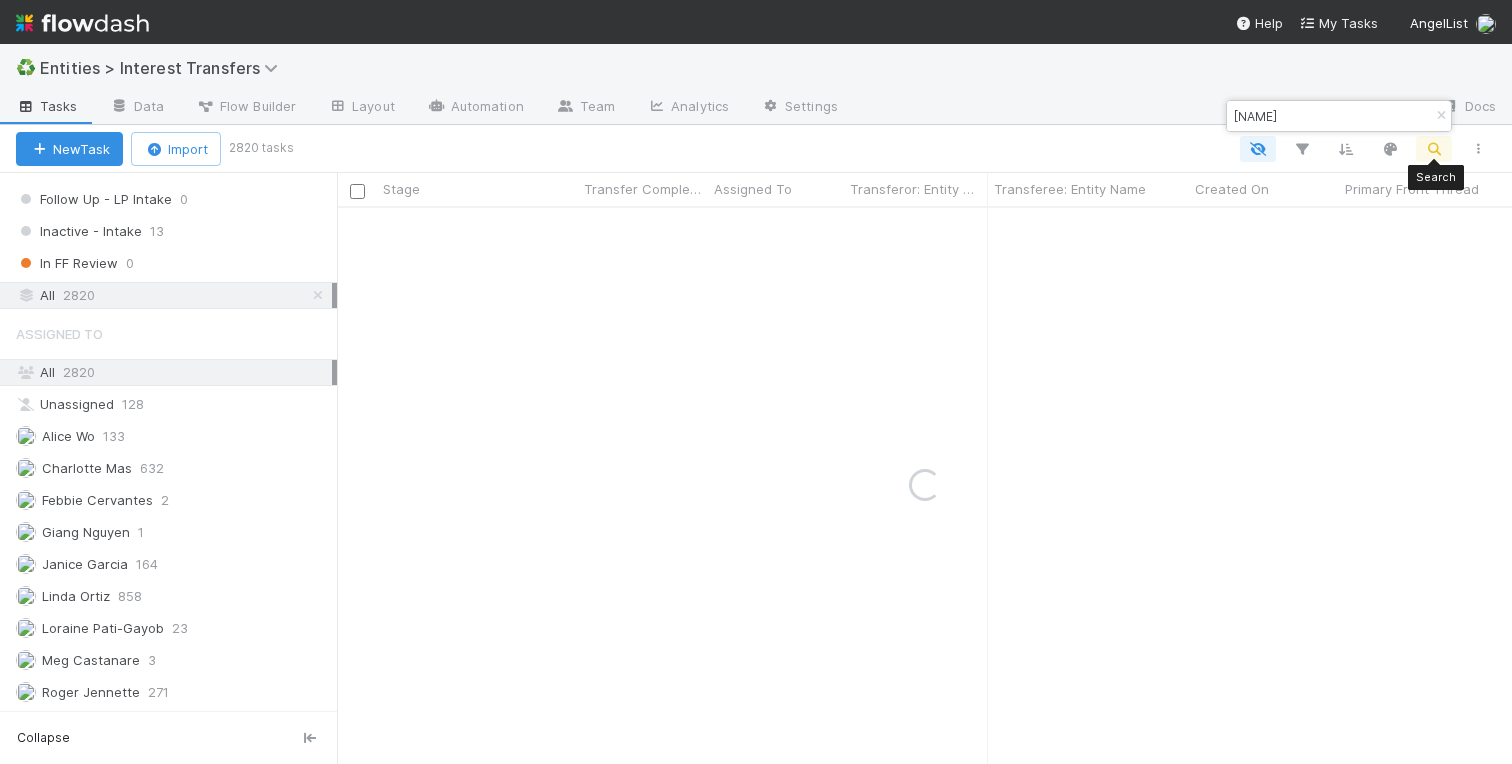 type on "ignacio" 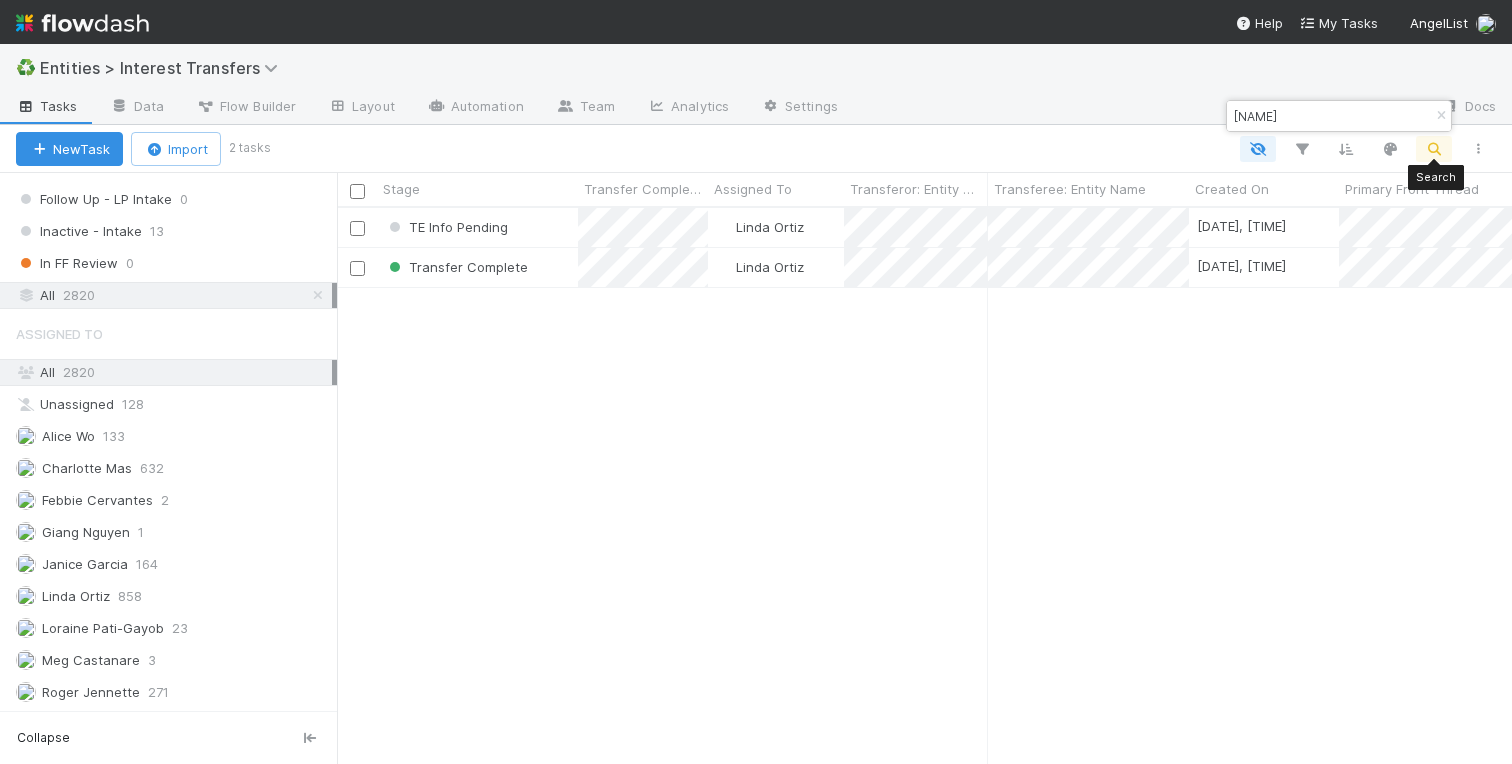 scroll, scrollTop: 0, scrollLeft: 1, axis: horizontal 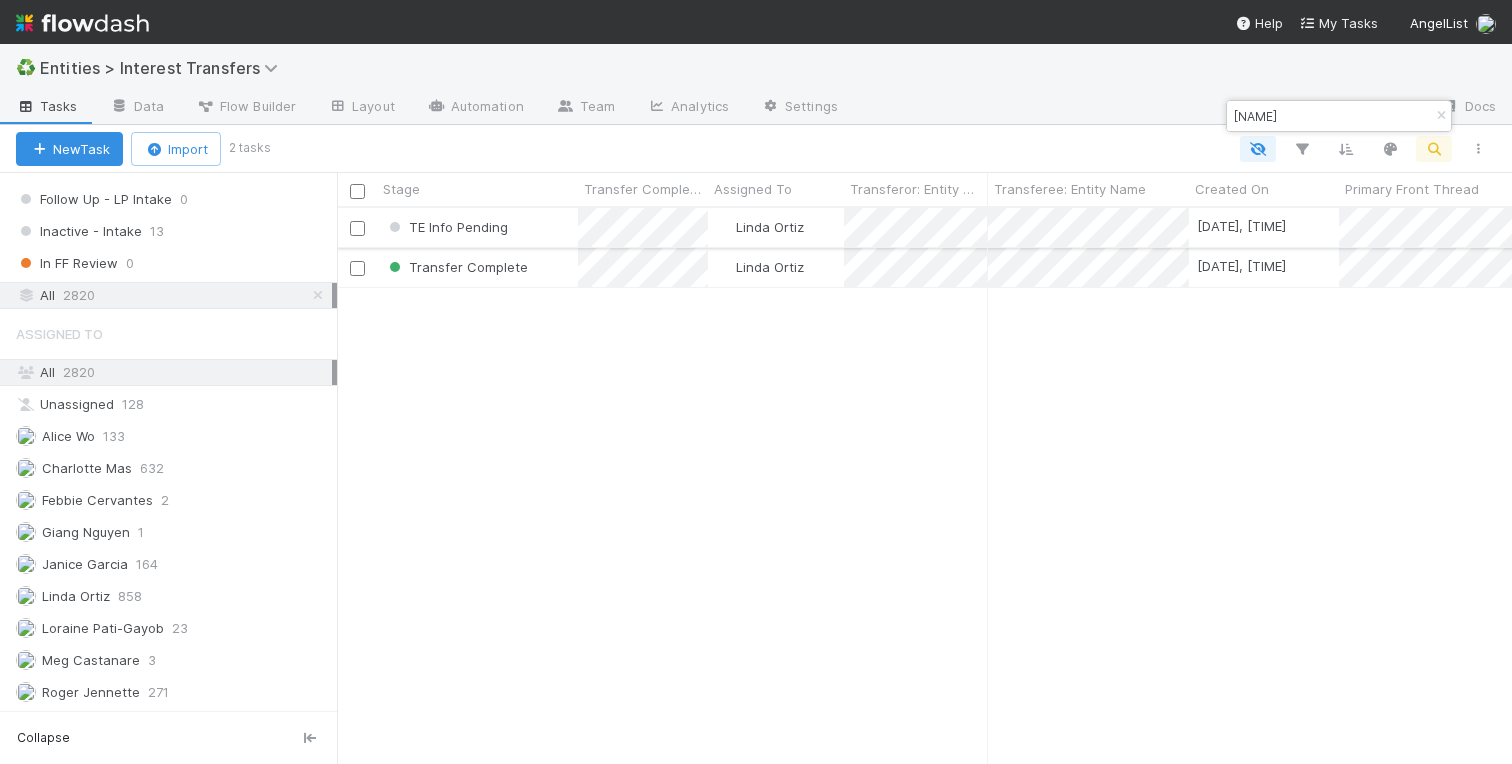 click on "TE Info Pending" at bounding box center [477, 227] 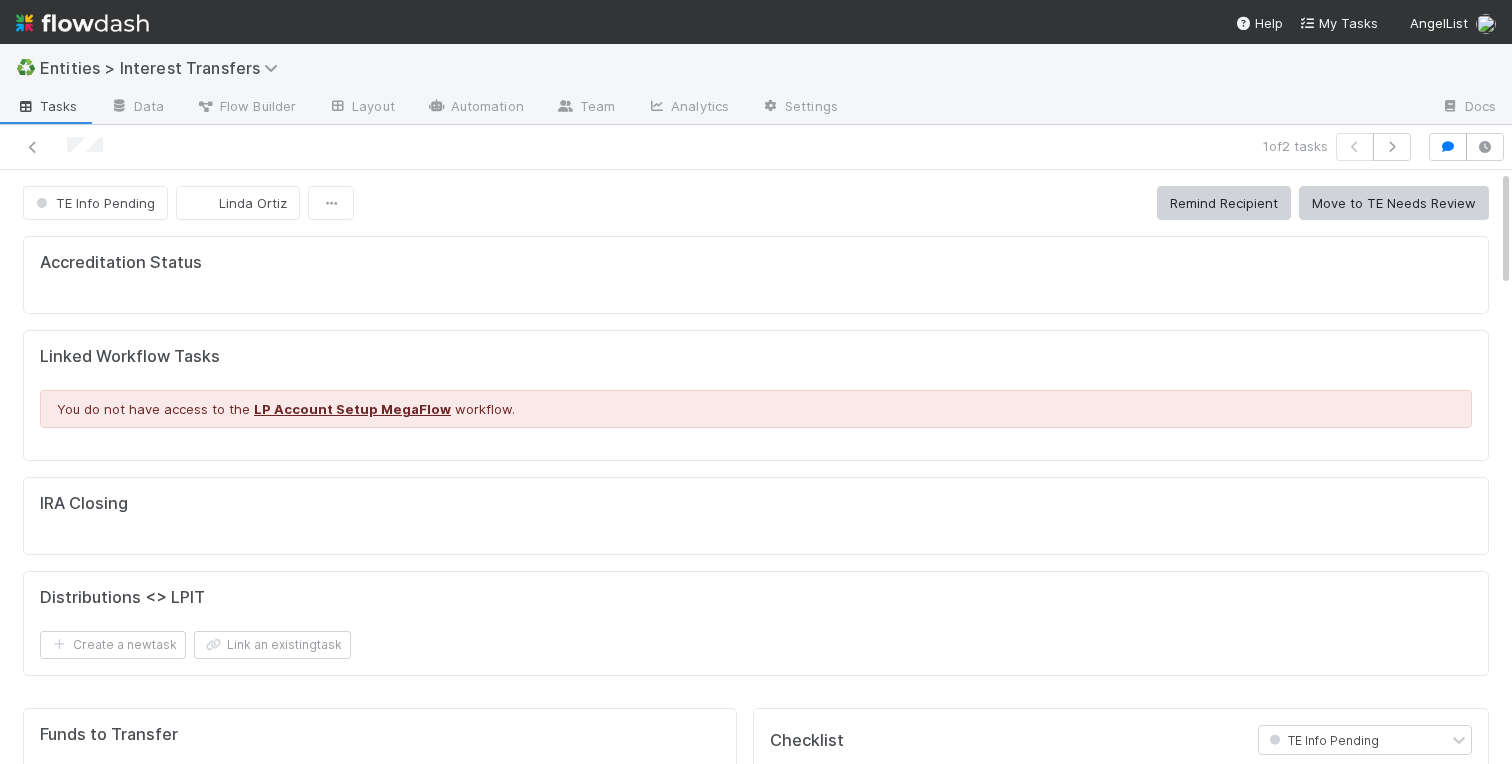 scroll, scrollTop: 406, scrollLeft: 702, axis: both 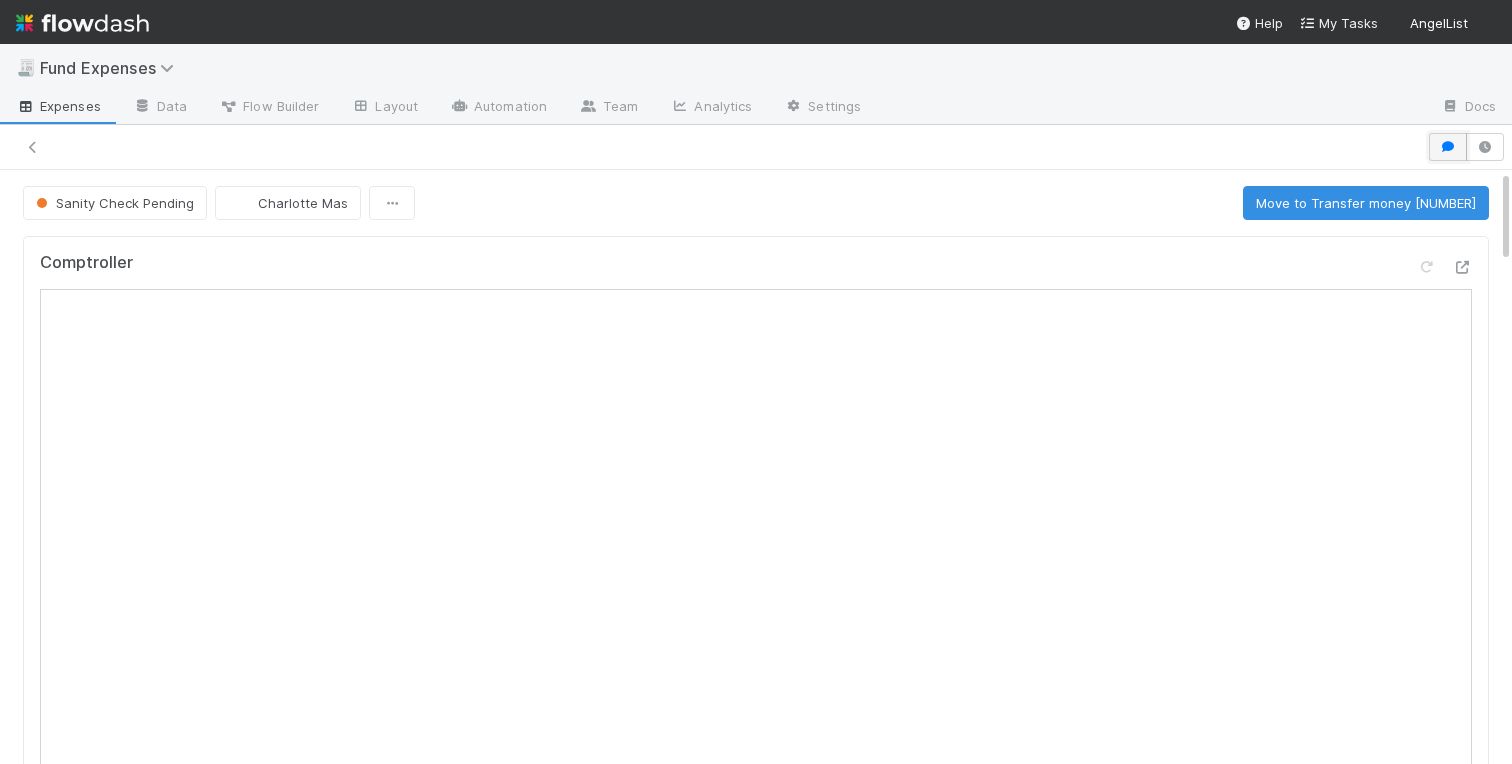 click at bounding box center [1448, 147] 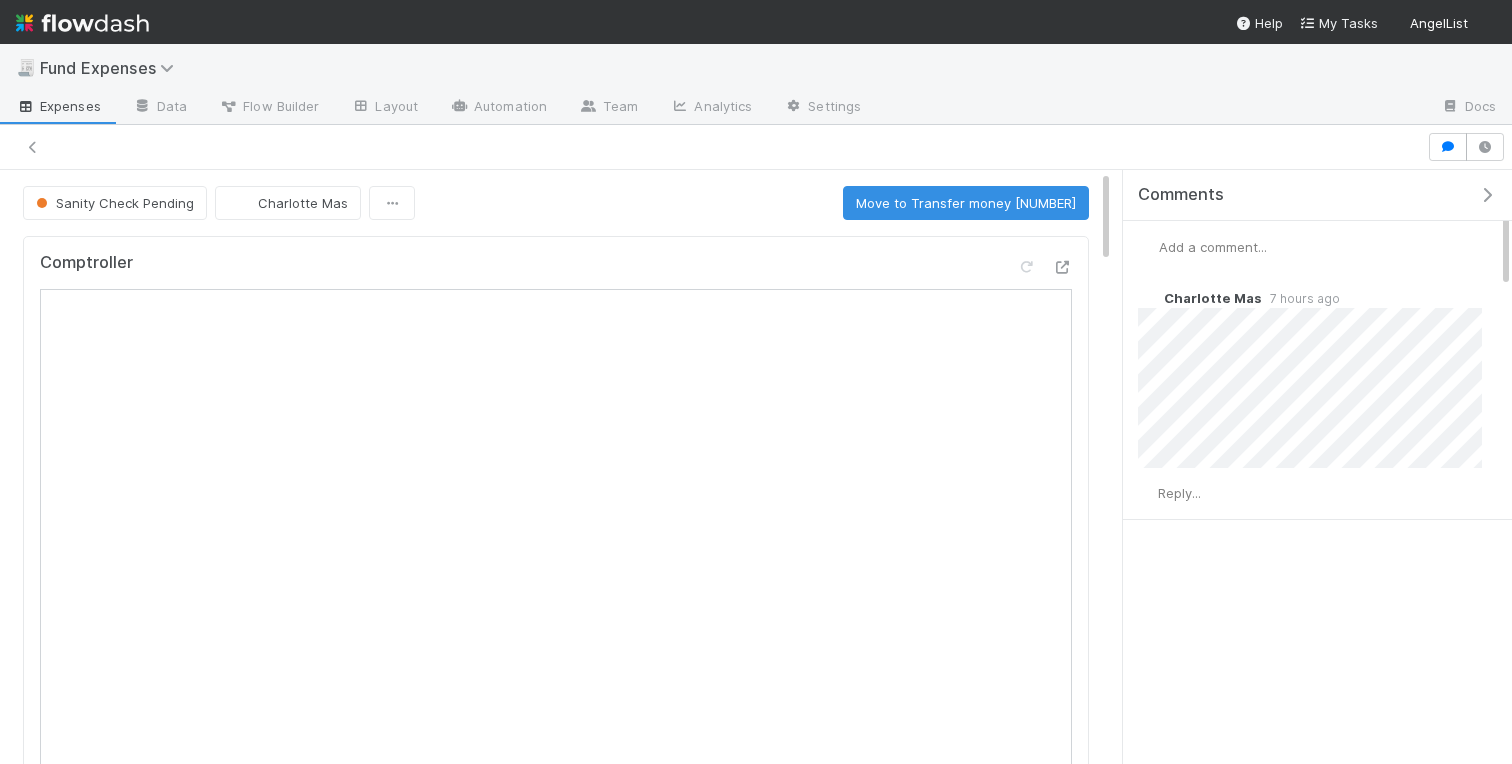 click on "Add a comment..." at bounding box center (1213, 247) 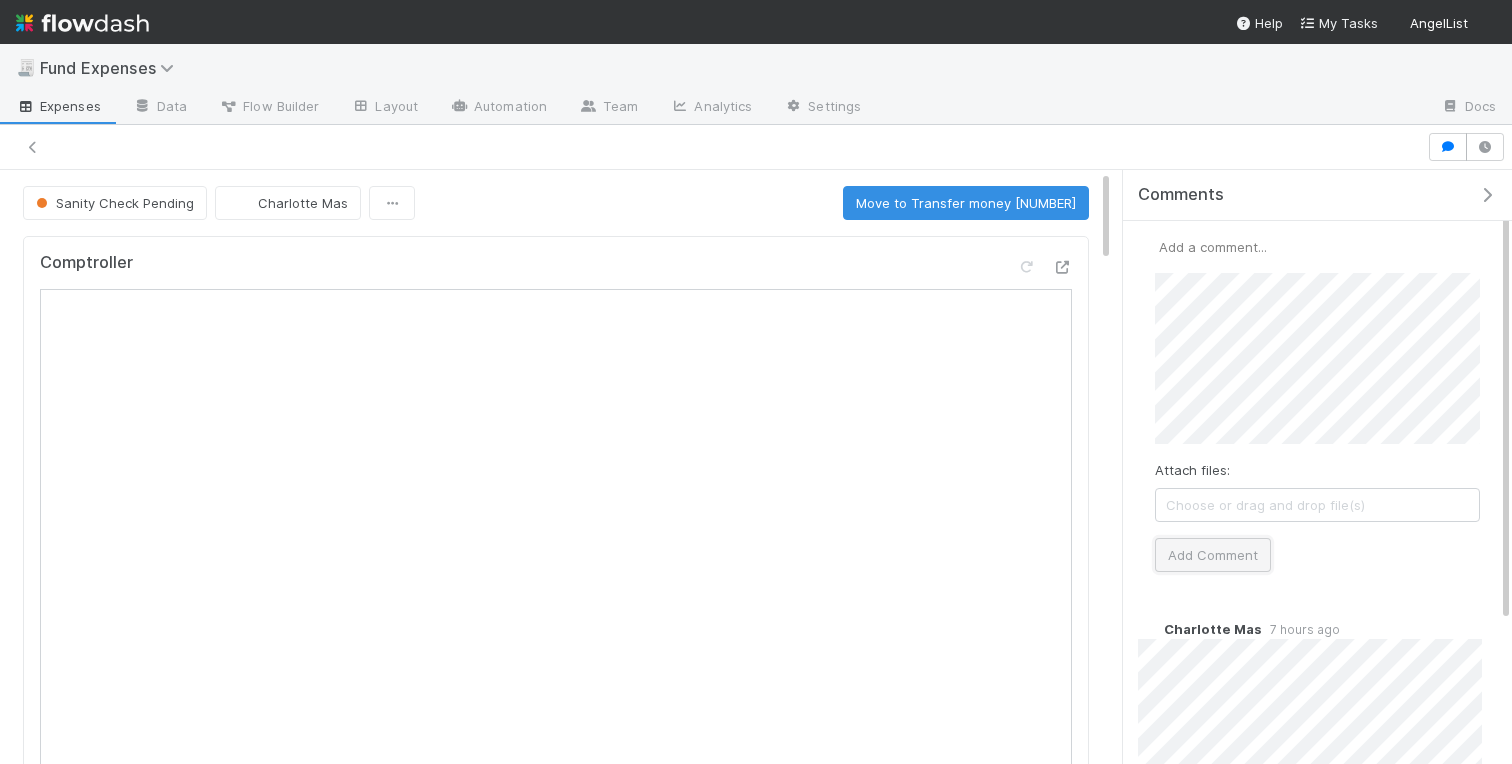 click on "Add Comment" at bounding box center (1213, 555) 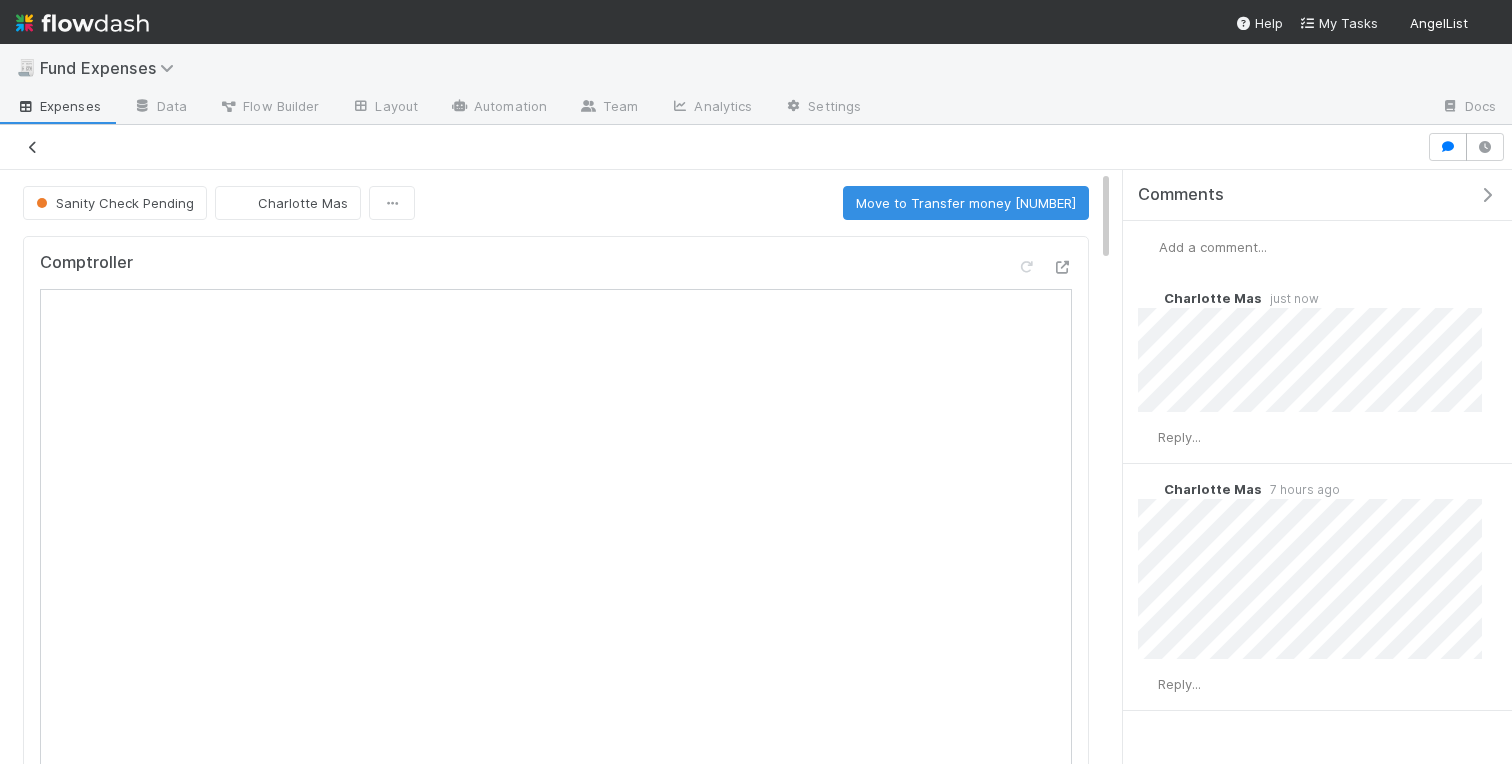 click at bounding box center (33, 147) 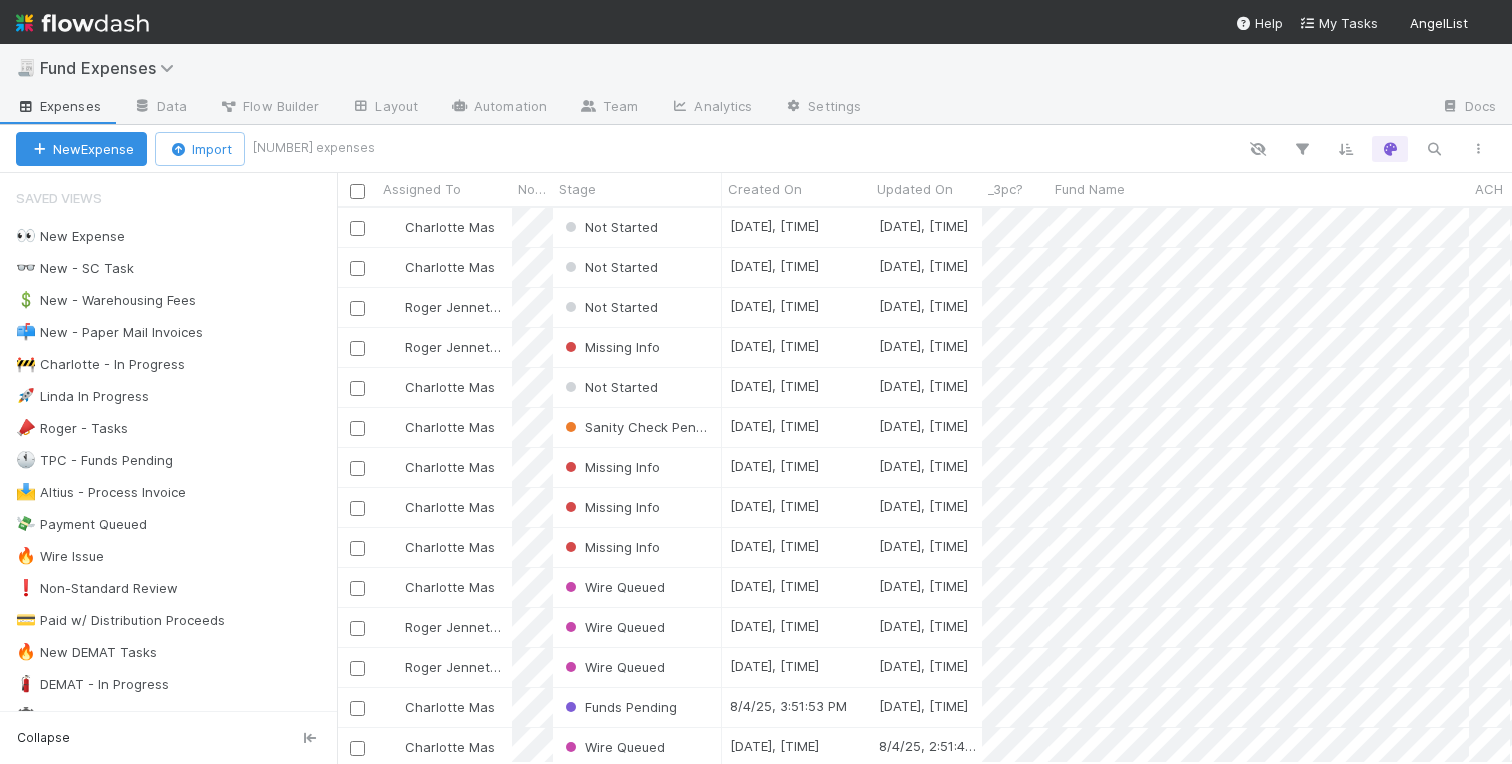 scroll, scrollTop: 0, scrollLeft: 1, axis: horizontal 